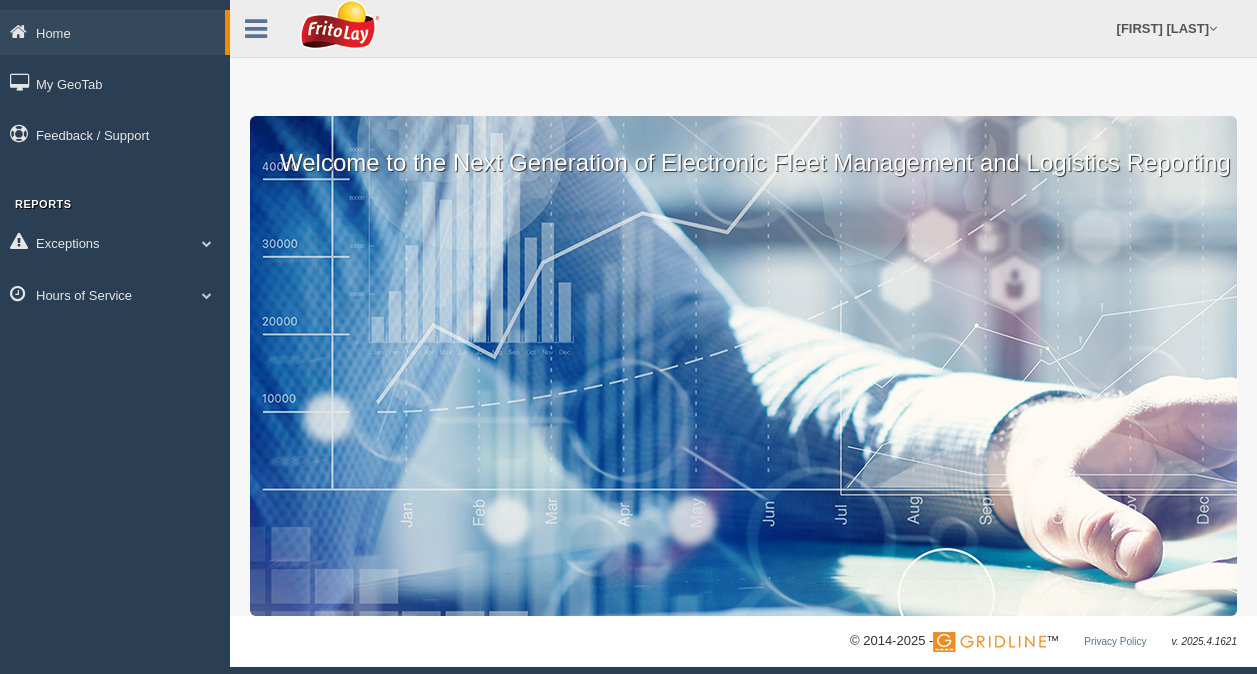 scroll, scrollTop: 0, scrollLeft: 0, axis: both 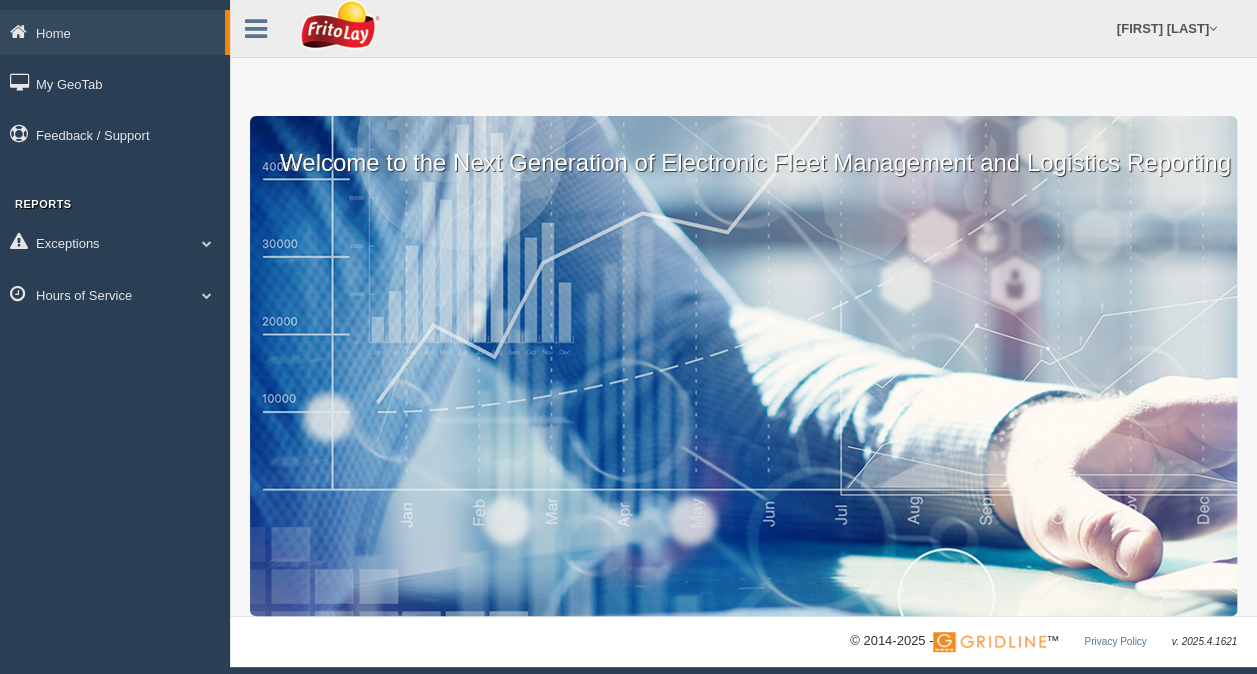 click on "Welcome to the Next Generation of Electronic Fleet Management and Logistics Reporting" at bounding box center (743, 366) 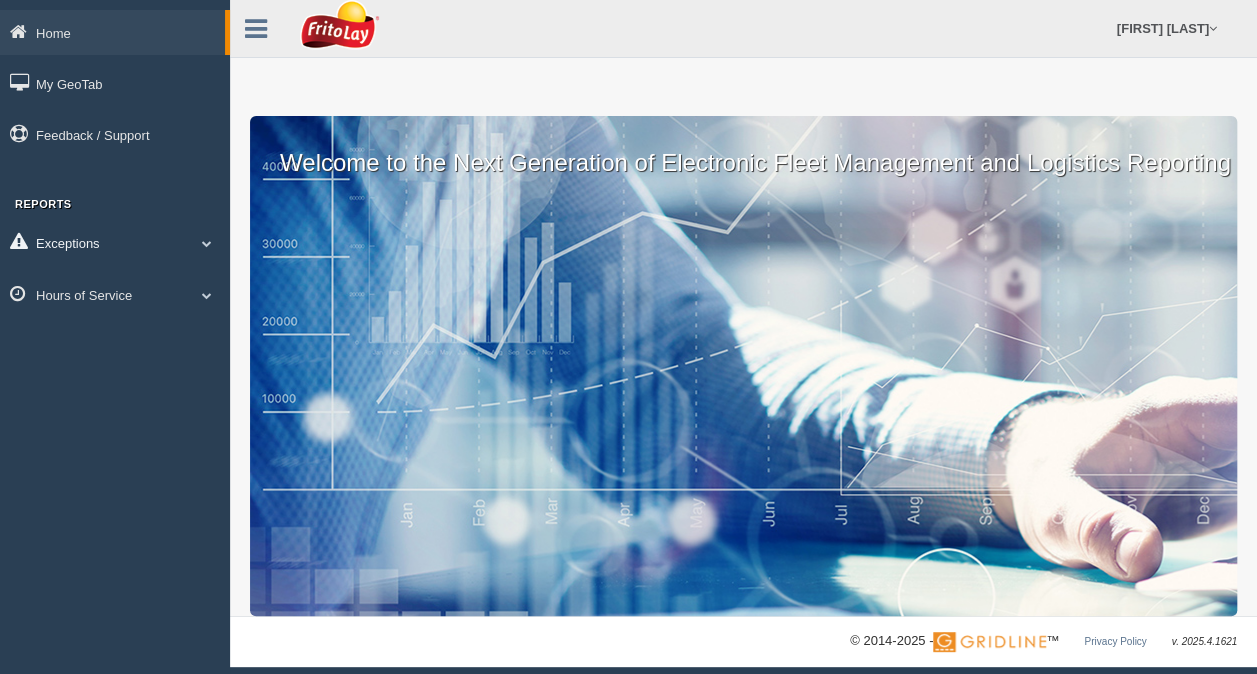 click on "Exceptions" at bounding box center [112, 32] 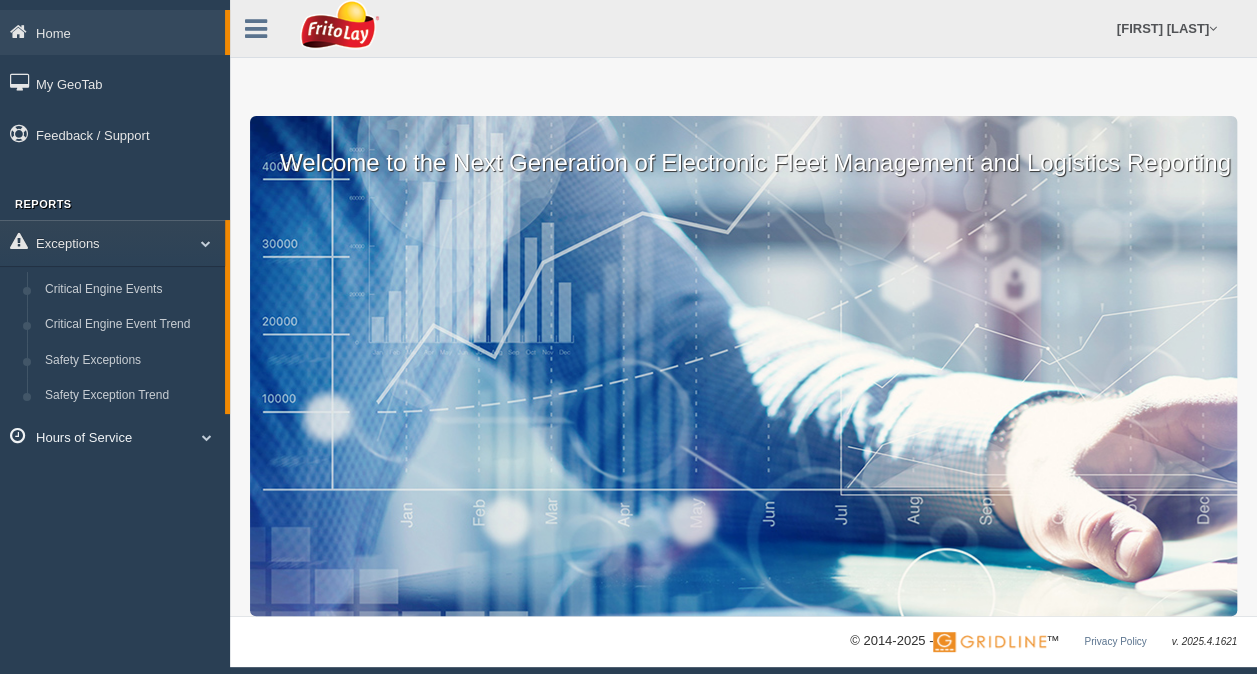 click on "Hours of Service" at bounding box center [112, 32] 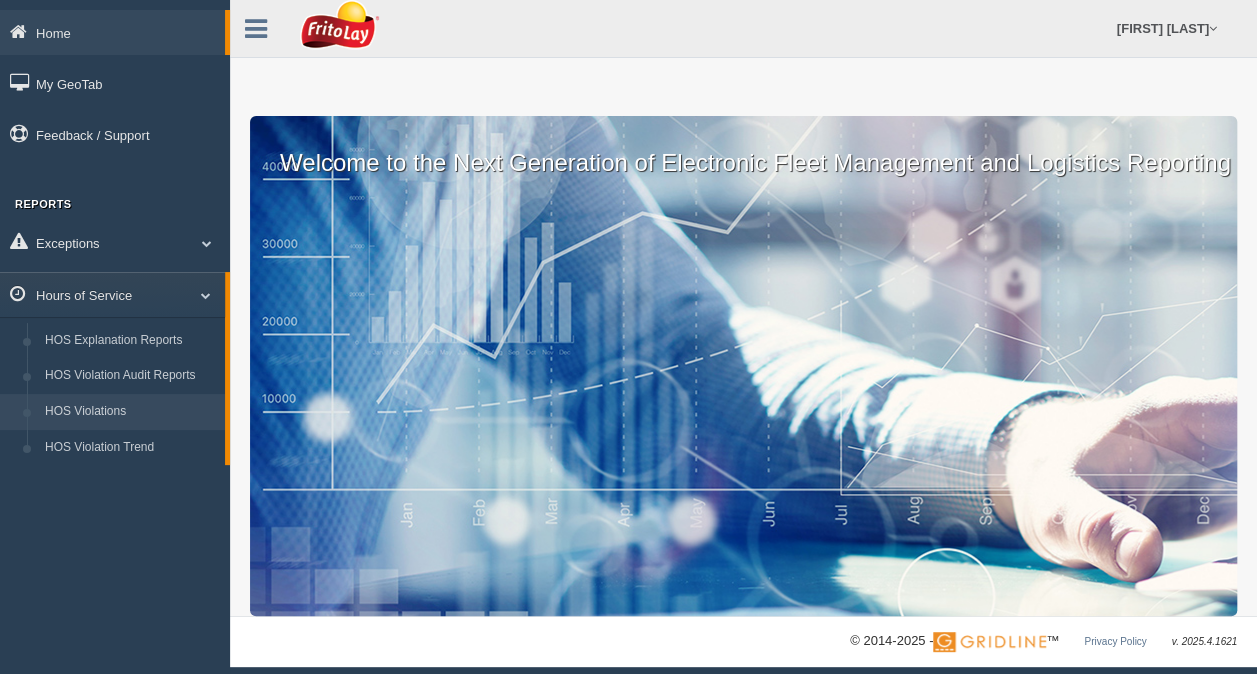 click on "HOS Violations" at bounding box center (130, 412) 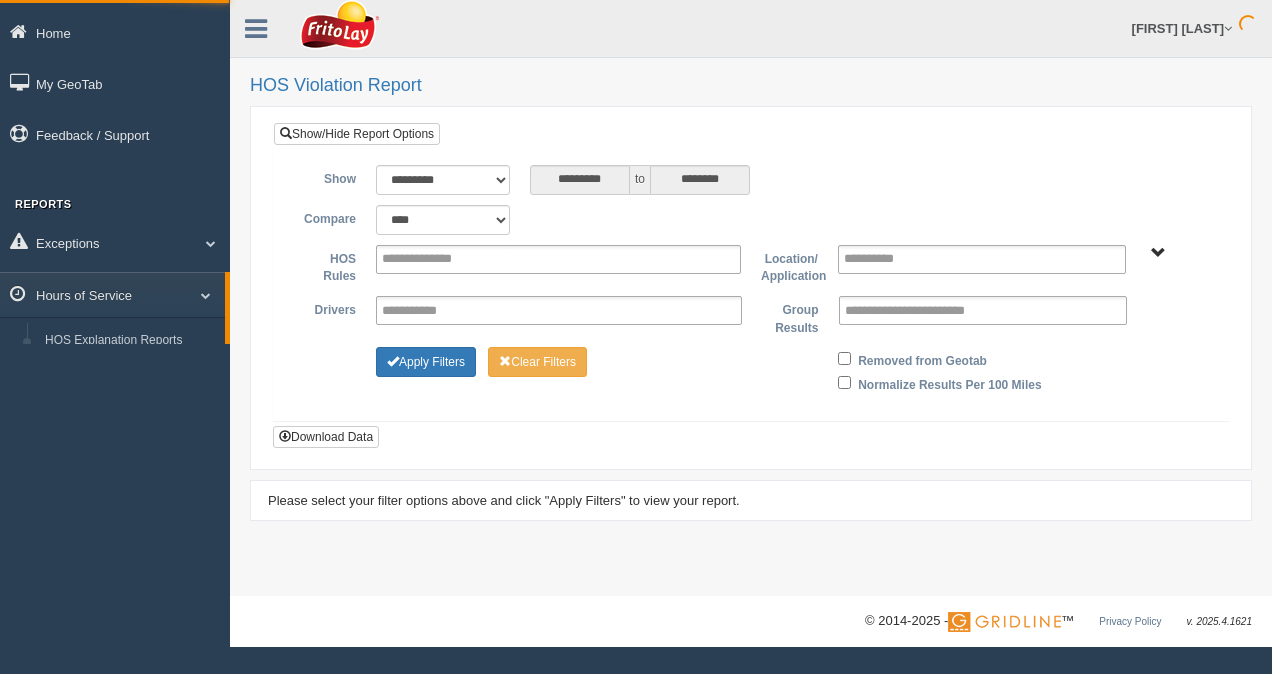 scroll, scrollTop: 0, scrollLeft: 0, axis: both 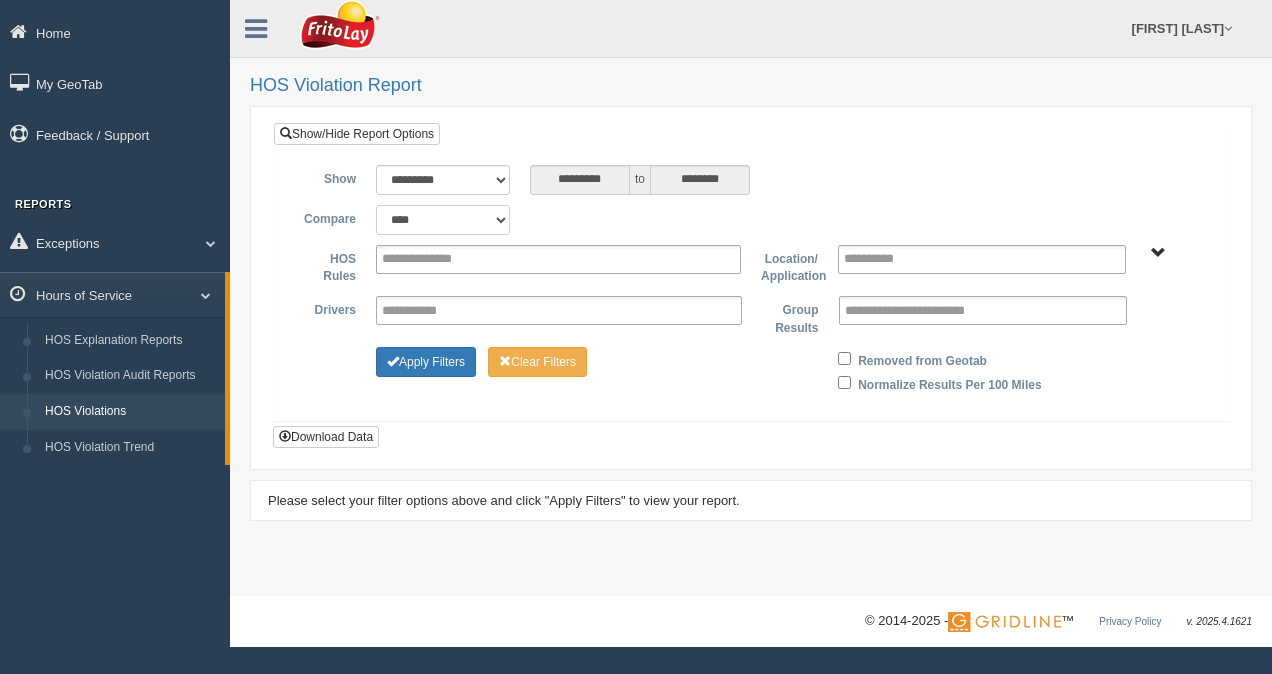 click on "**********" at bounding box center (443, 220) 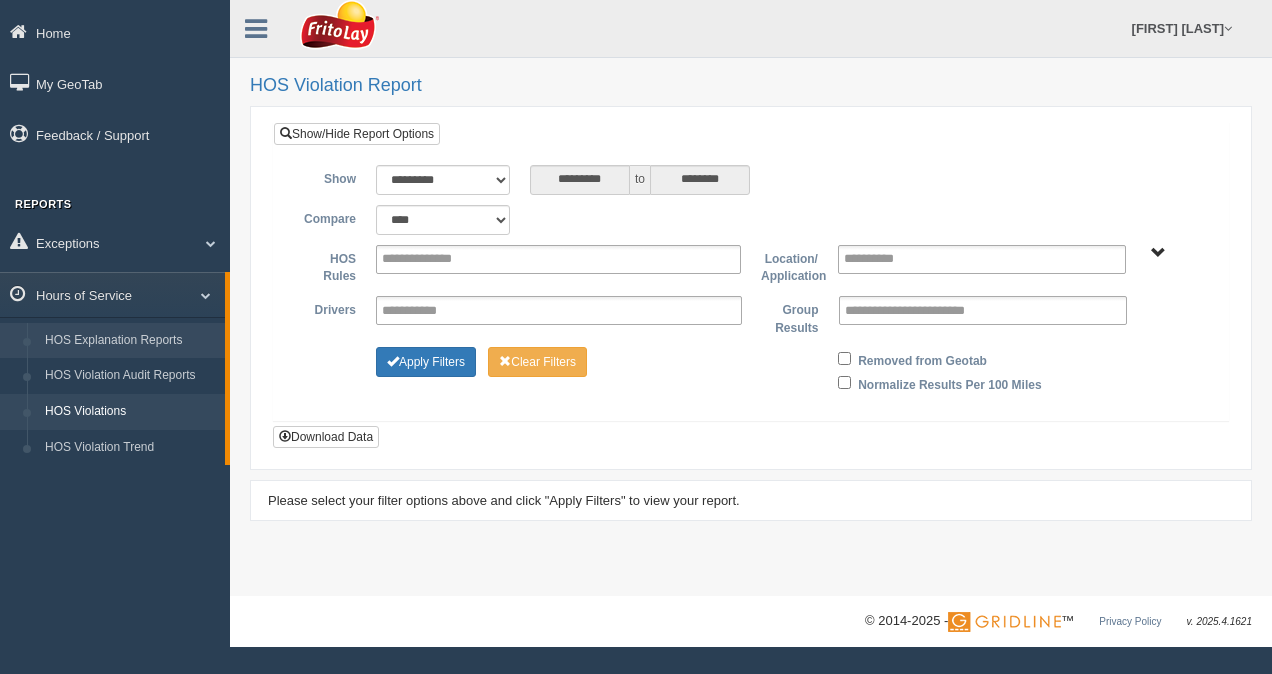 click on "HOS Explanation Reports" at bounding box center (130, 341) 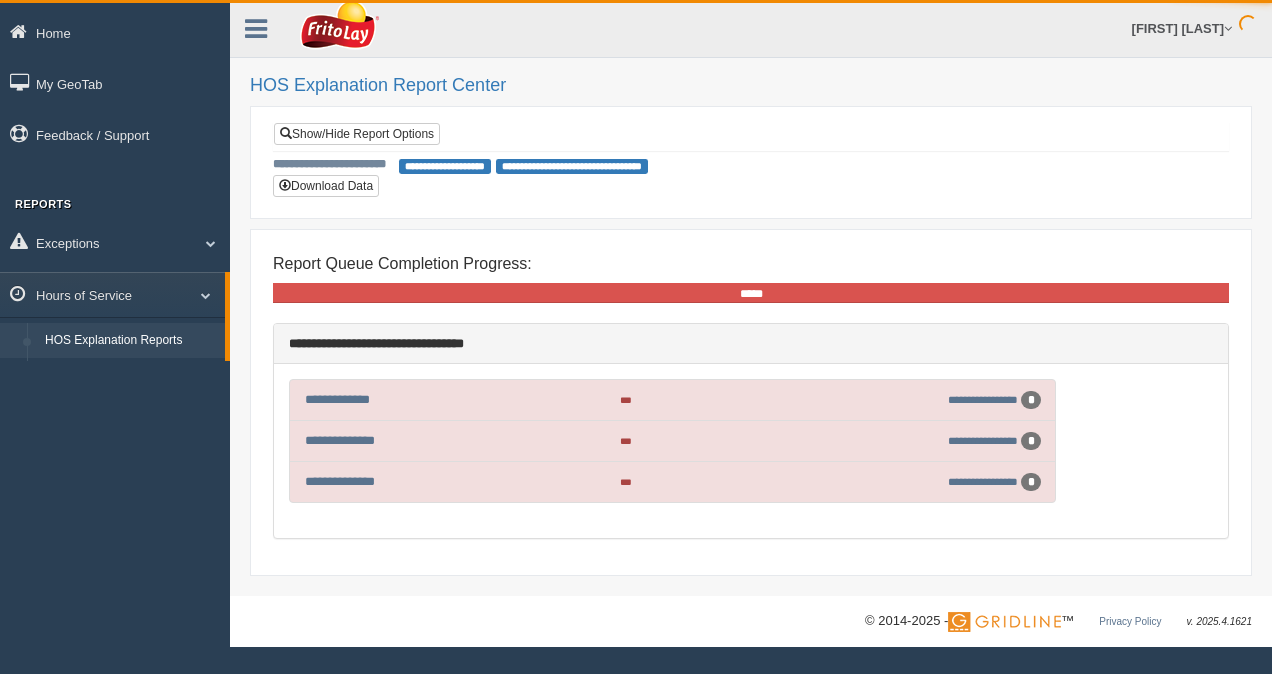 scroll, scrollTop: 0, scrollLeft: 0, axis: both 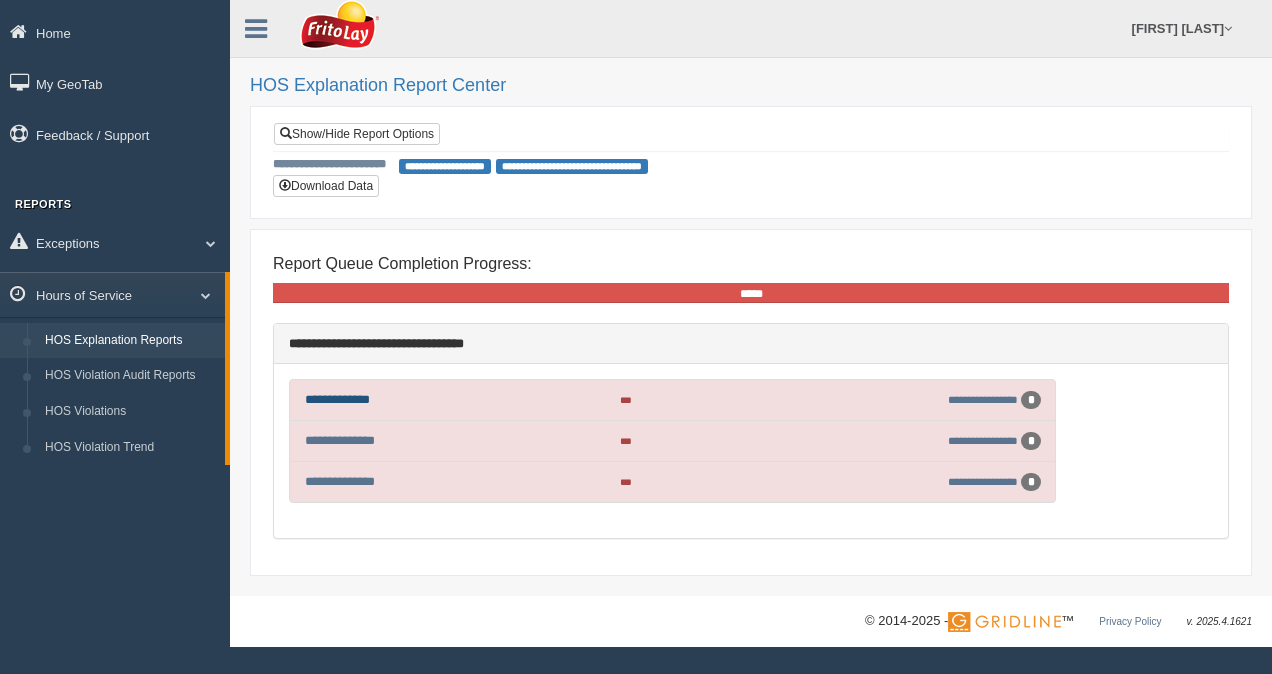 click on "**********" at bounding box center [337, 399] 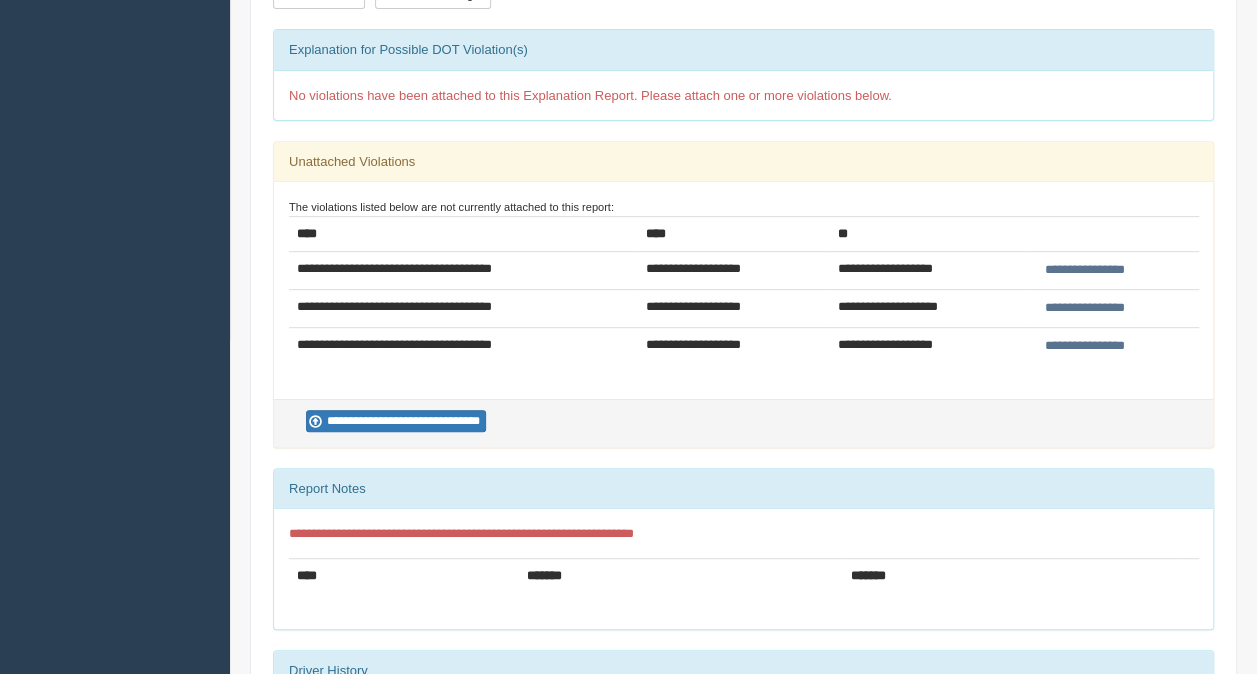 scroll, scrollTop: 304, scrollLeft: 0, axis: vertical 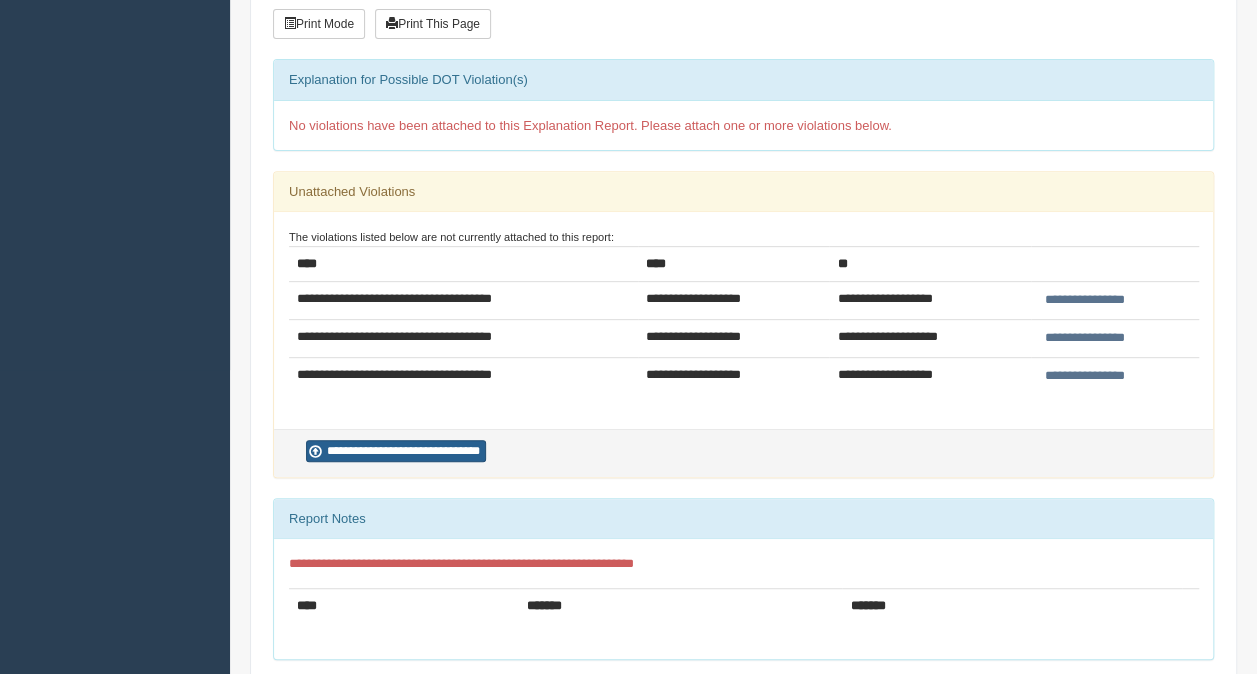 click on "**********" at bounding box center [396, 451] 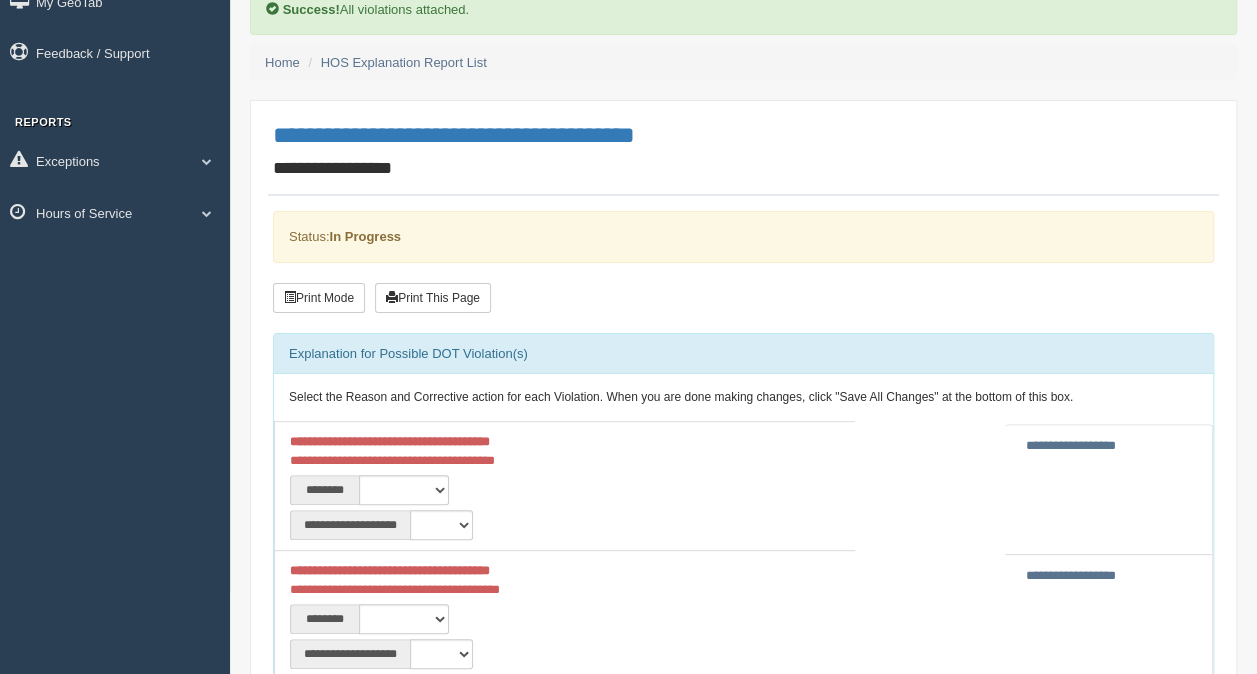 scroll, scrollTop: 0, scrollLeft: 0, axis: both 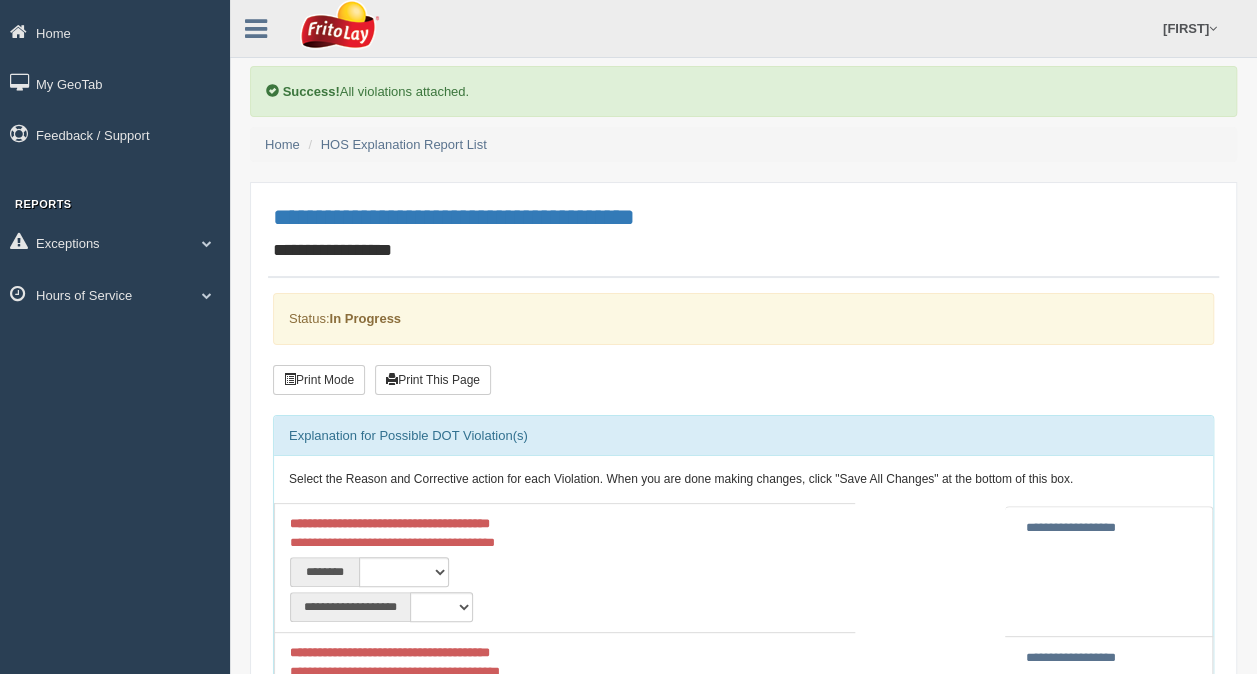 click on "Select the Reason and Corrective action for each Violation. When you are done making changes, click "Save All Changes" at the bottom of this box." at bounding box center [743, 480] 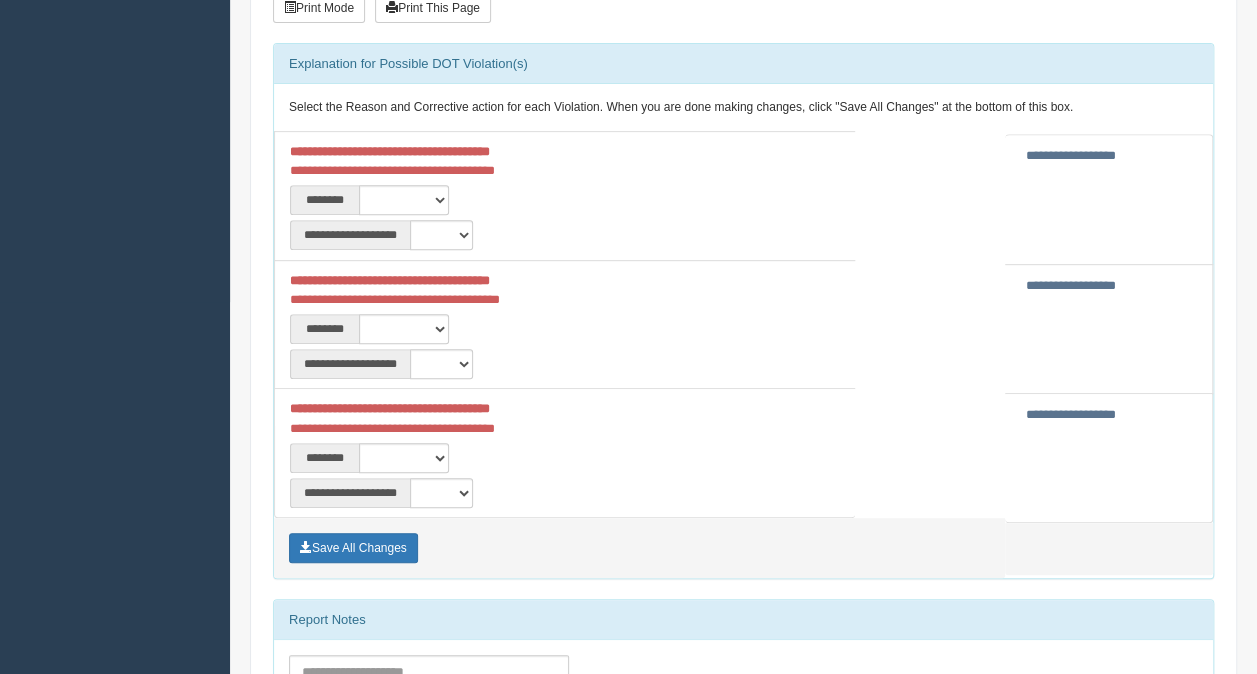 scroll, scrollTop: 323, scrollLeft: 0, axis: vertical 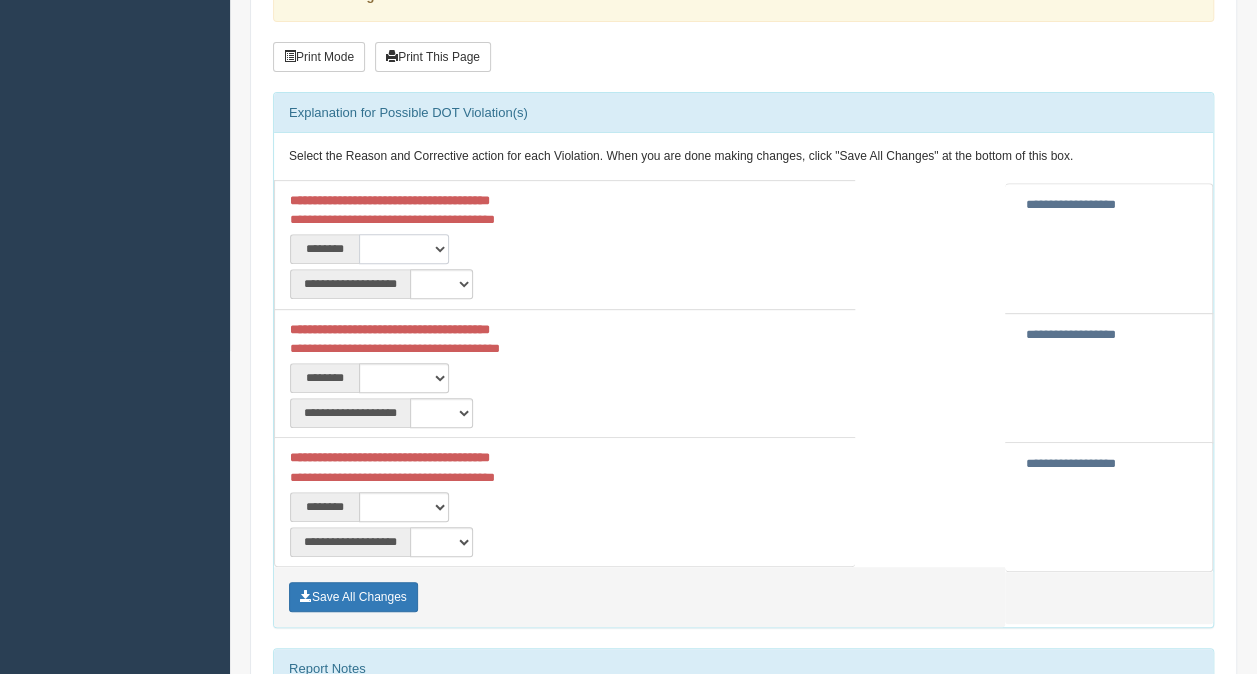 click on "**********" at bounding box center (404, 249) 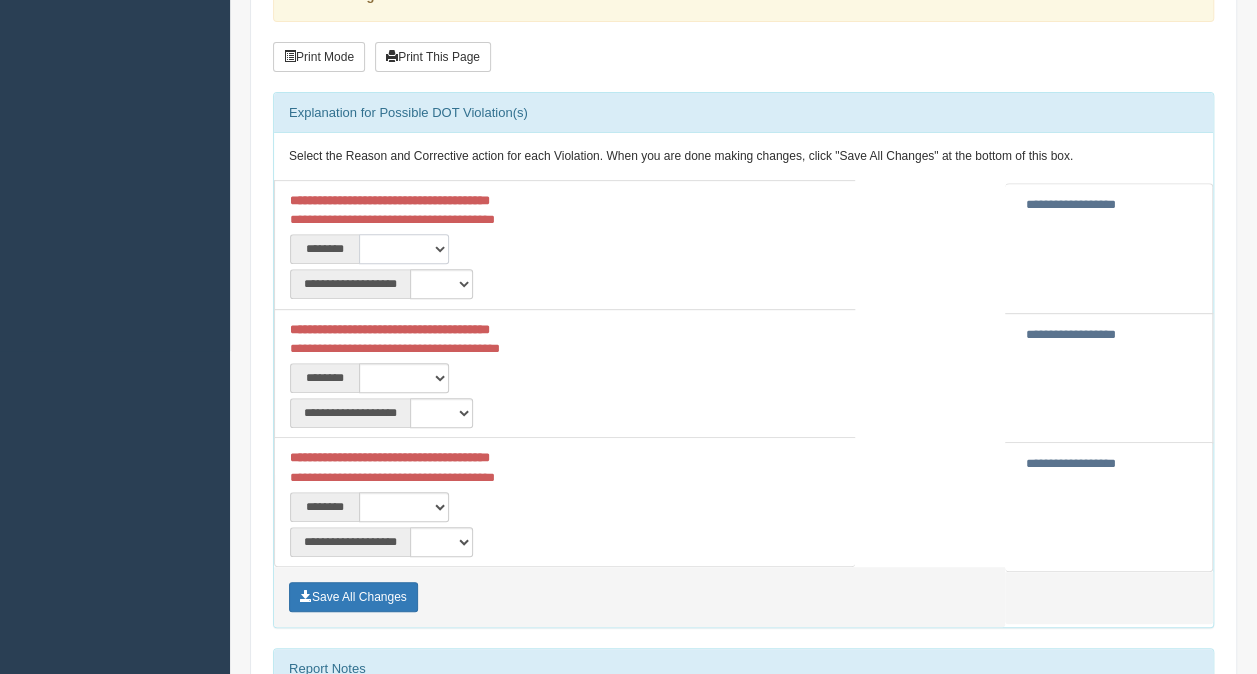 select on "****" 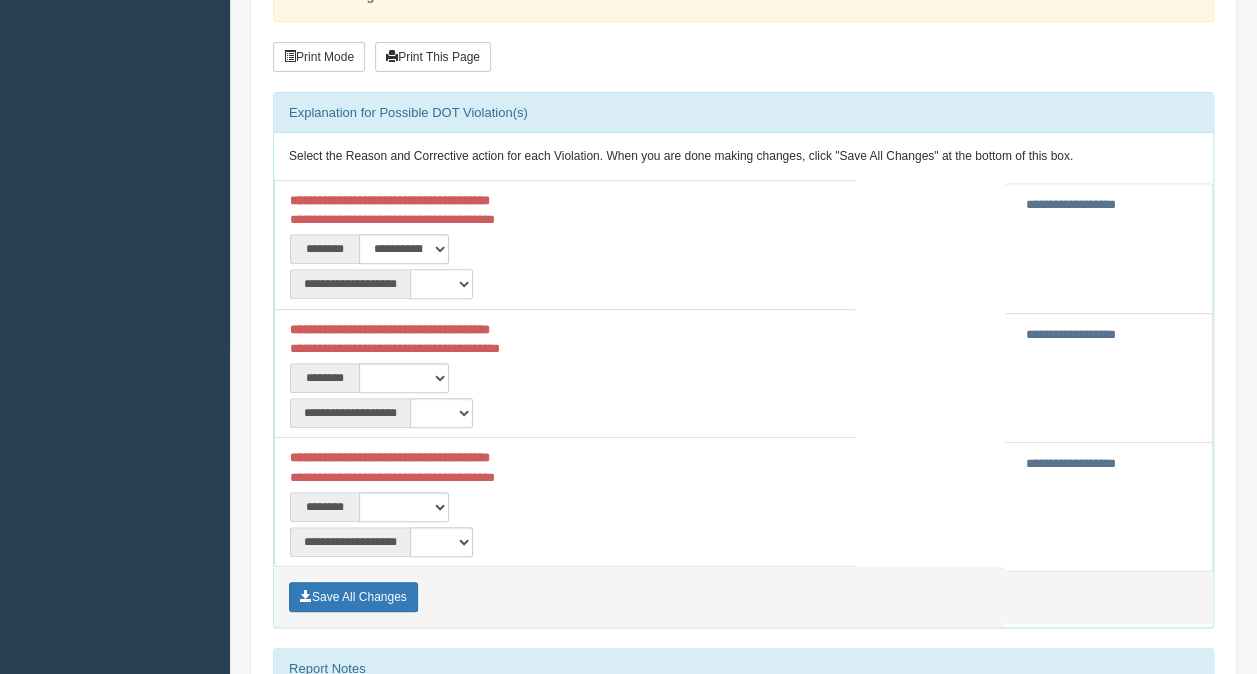 click on "**********" at bounding box center [441, 284] 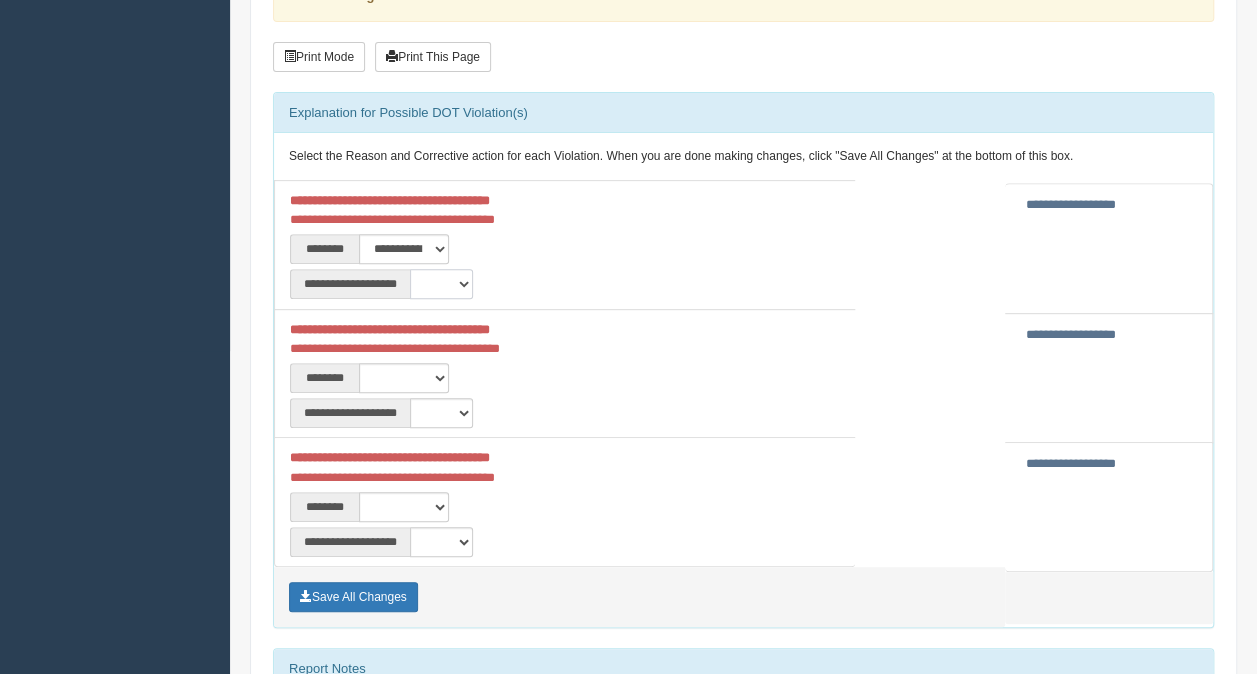 select on "**" 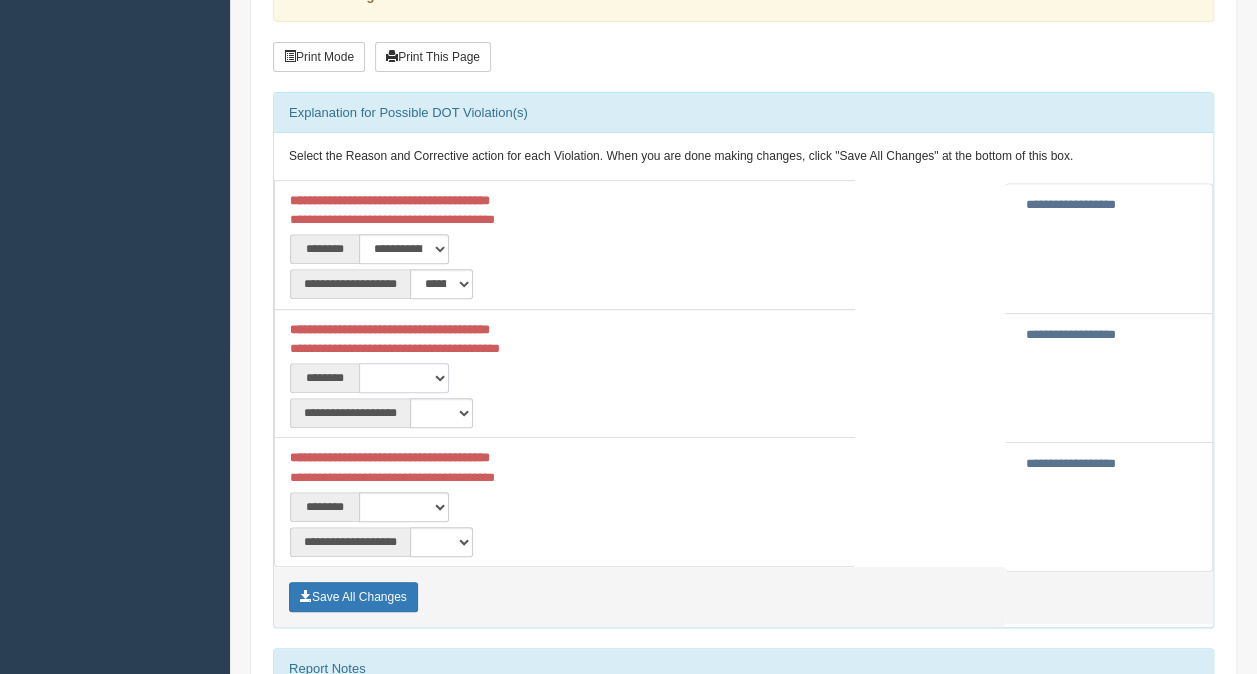 click on "**********" at bounding box center (404, 378) 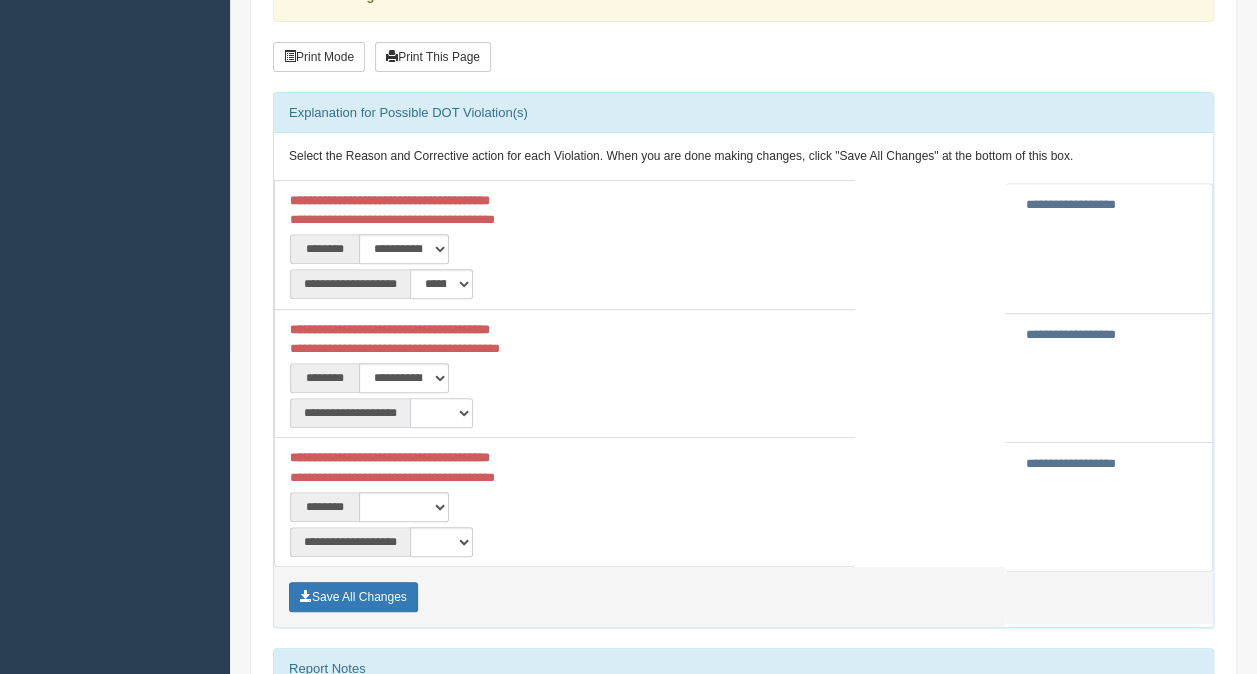 click on "**********" at bounding box center (441, 413) 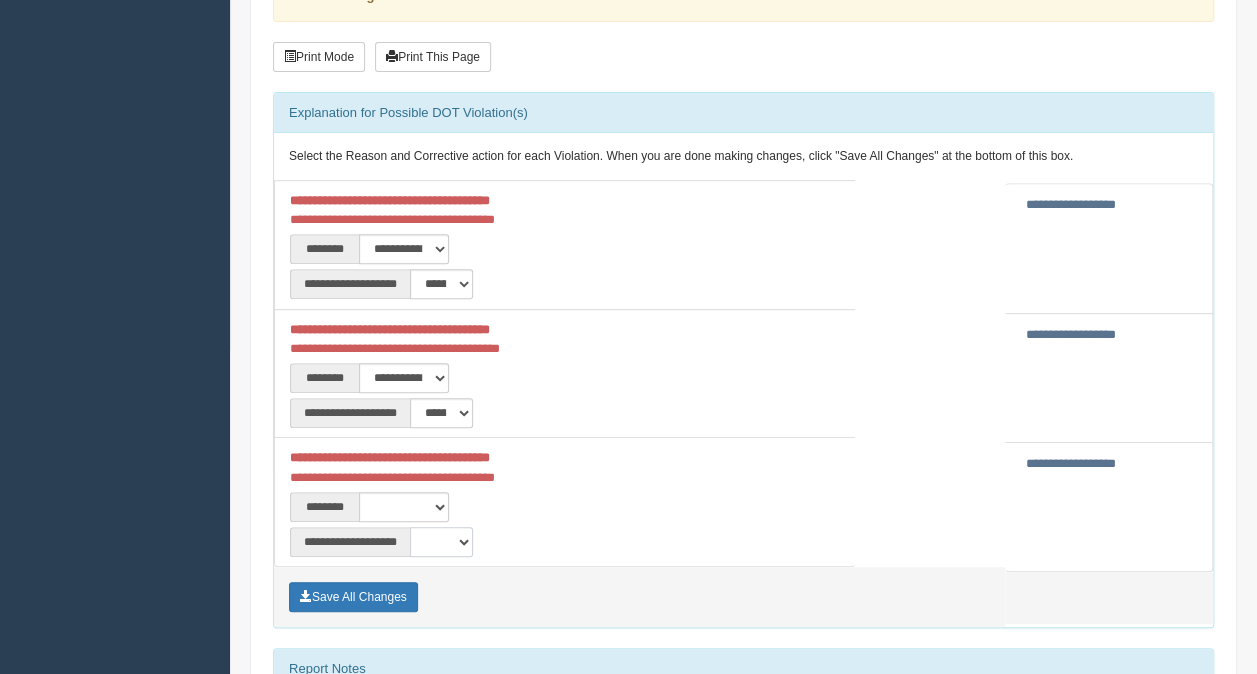 click on "**********" at bounding box center [441, 542] 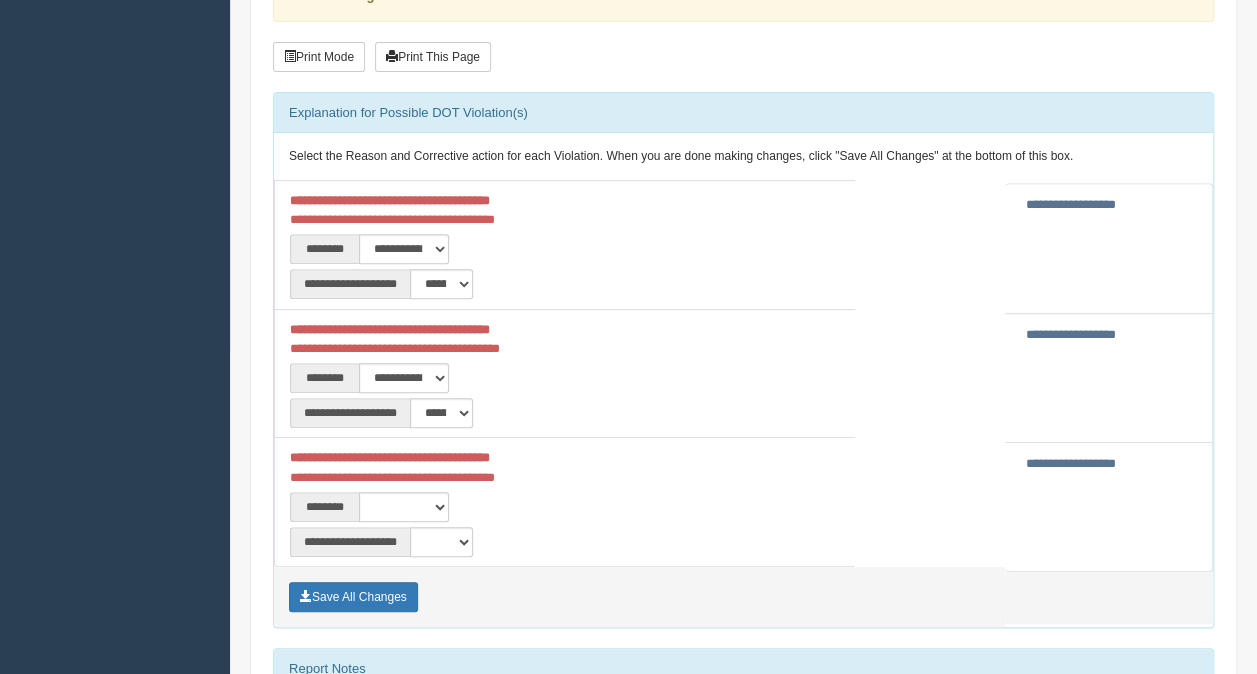 click on "**********" at bounding box center (743, 541) 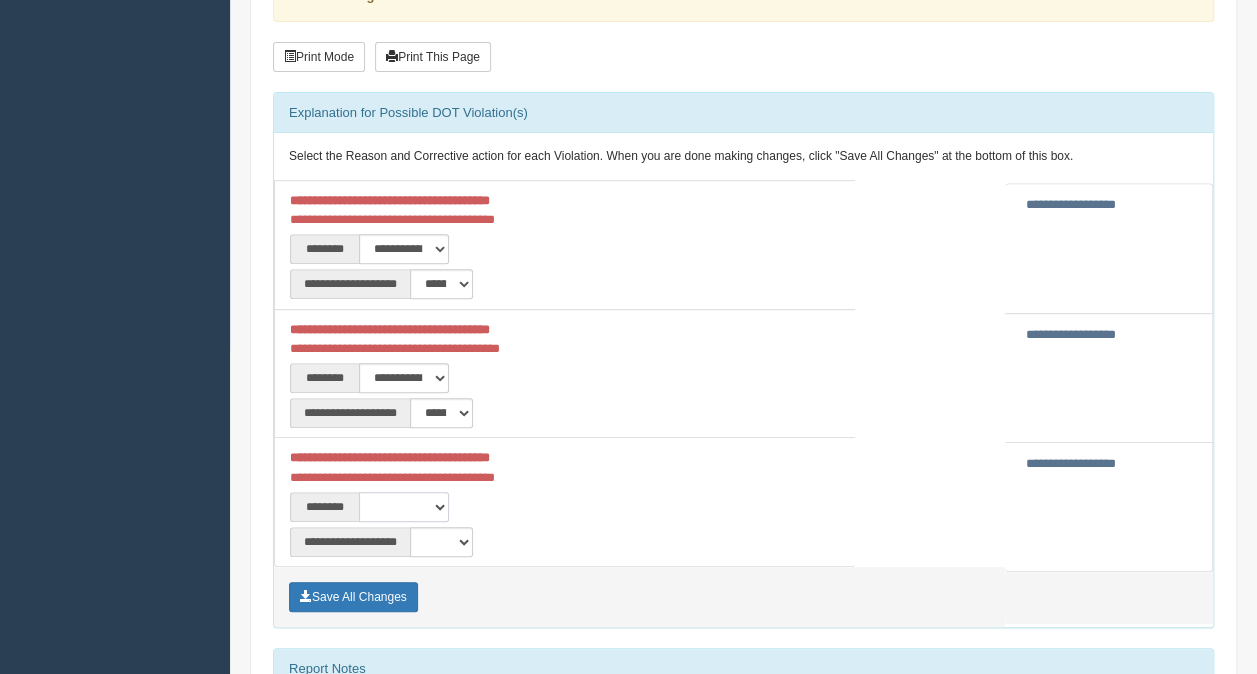 click on "**********" at bounding box center [404, 507] 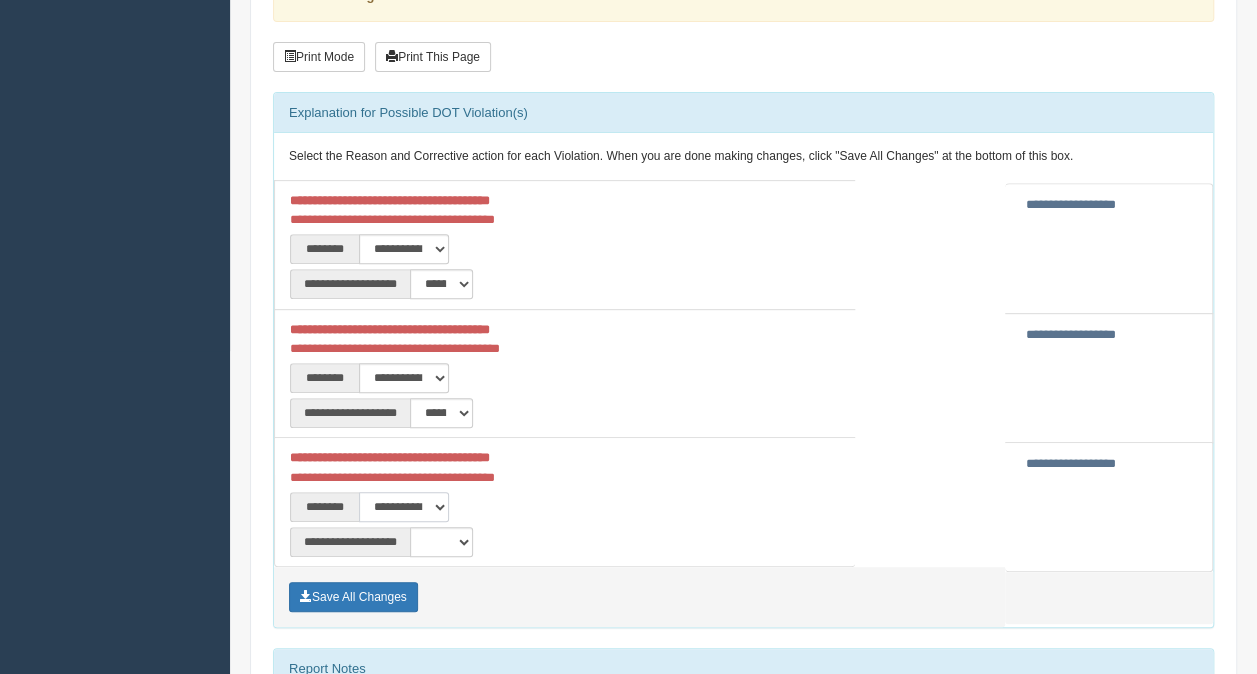 click on "**********" at bounding box center [404, 507] 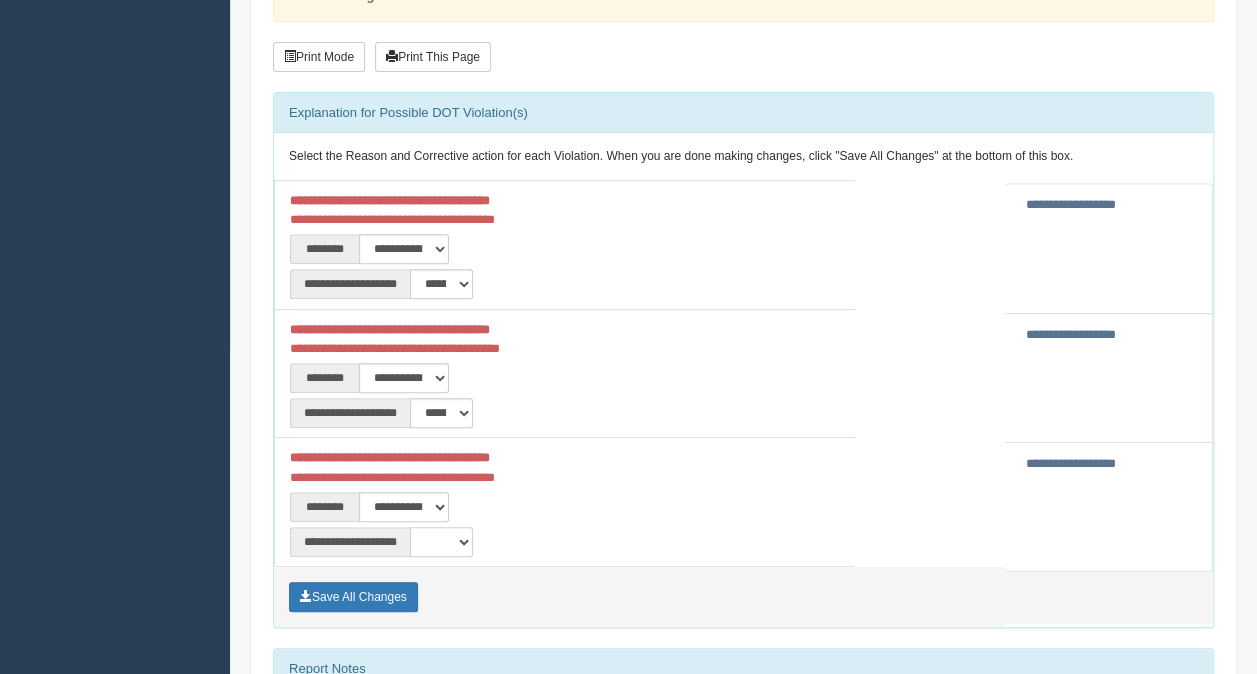 click on "**********" at bounding box center (441, 542) 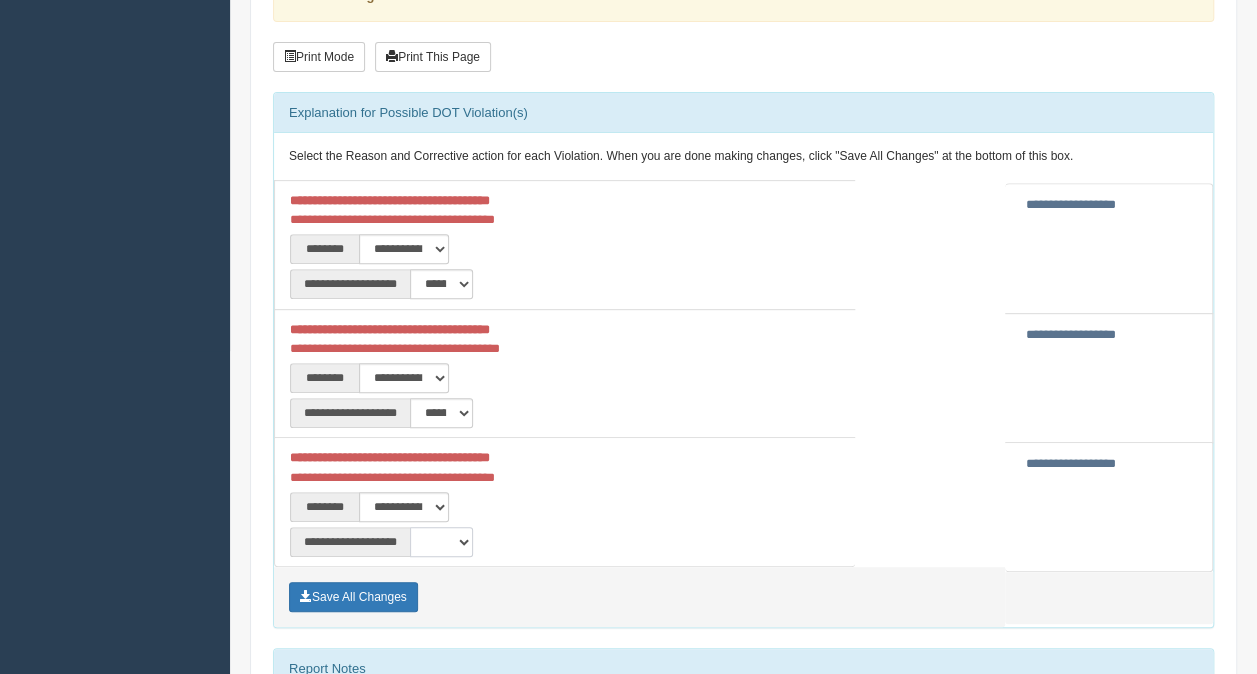 select on "**" 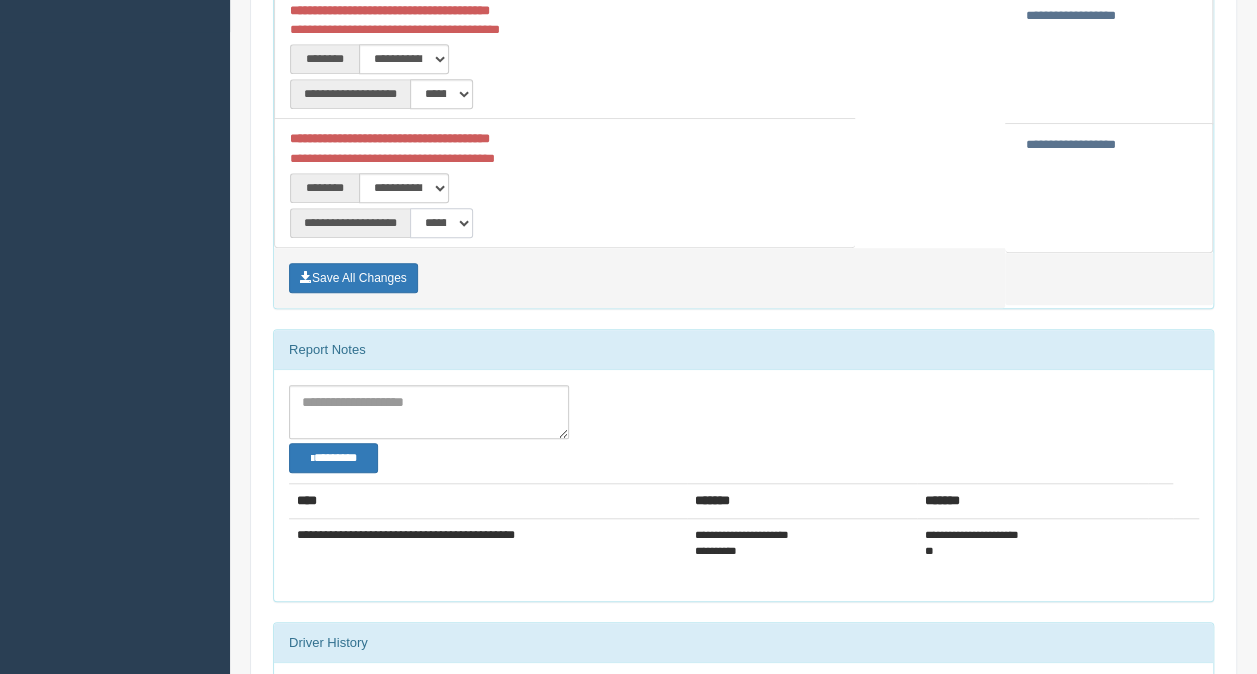 scroll, scrollTop: 652, scrollLeft: 0, axis: vertical 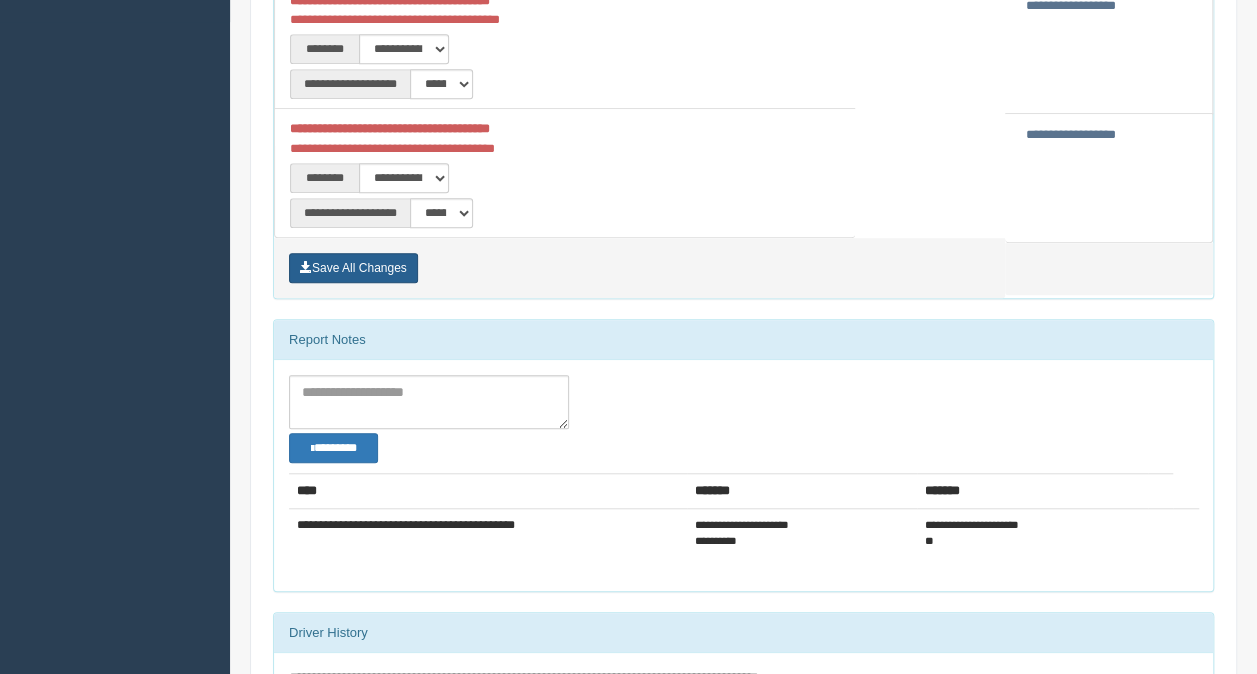 click on "Save All Changes" at bounding box center [353, 268] 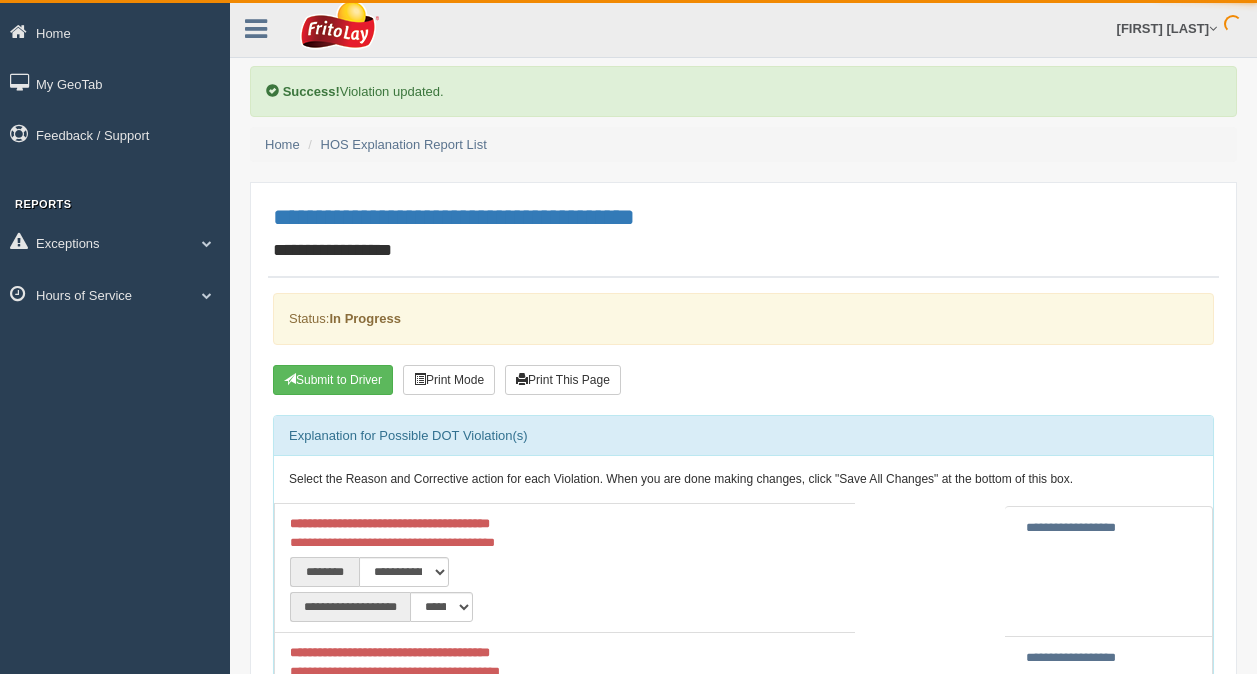 scroll, scrollTop: 0, scrollLeft: 0, axis: both 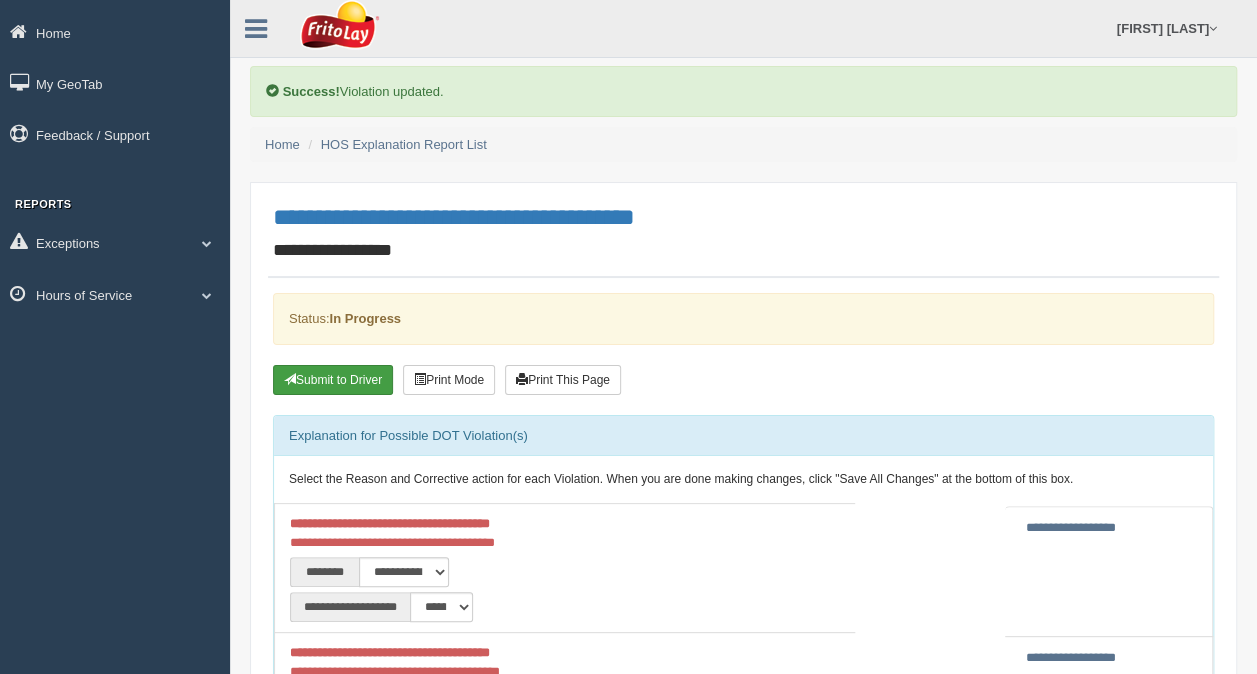 click on "Submit to Driver" at bounding box center [333, 380] 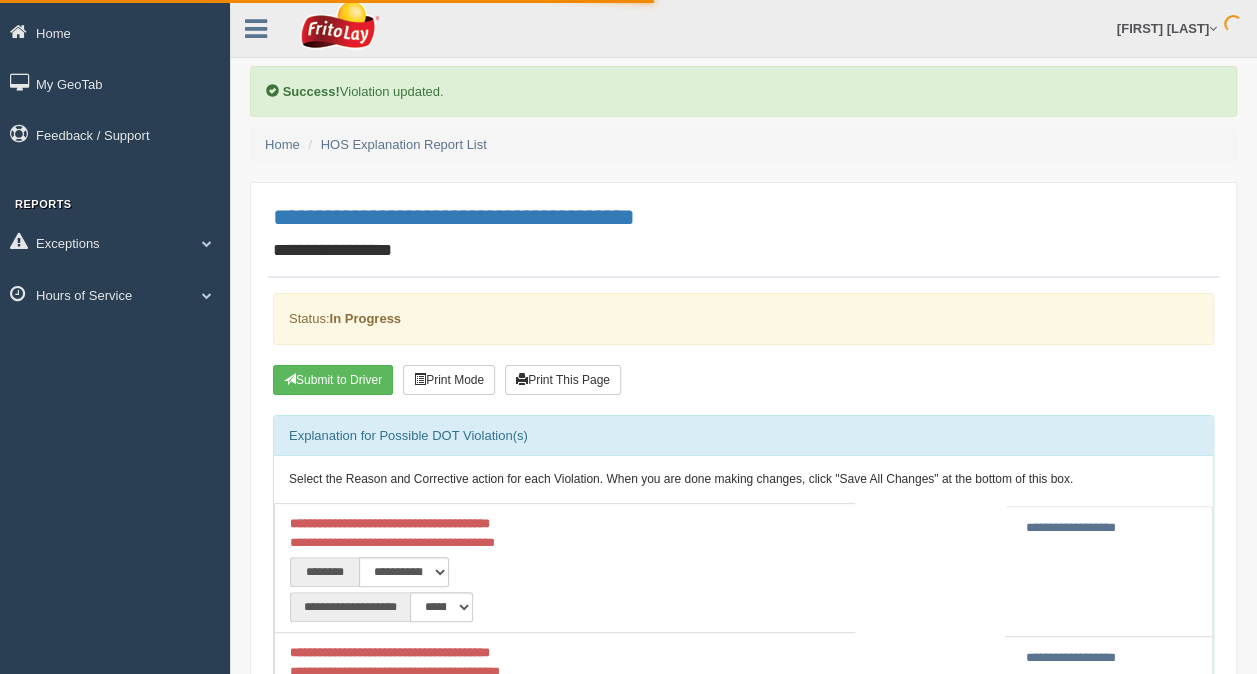 click on "Explanation for Possible DOT Violation(s)" at bounding box center (743, 436) 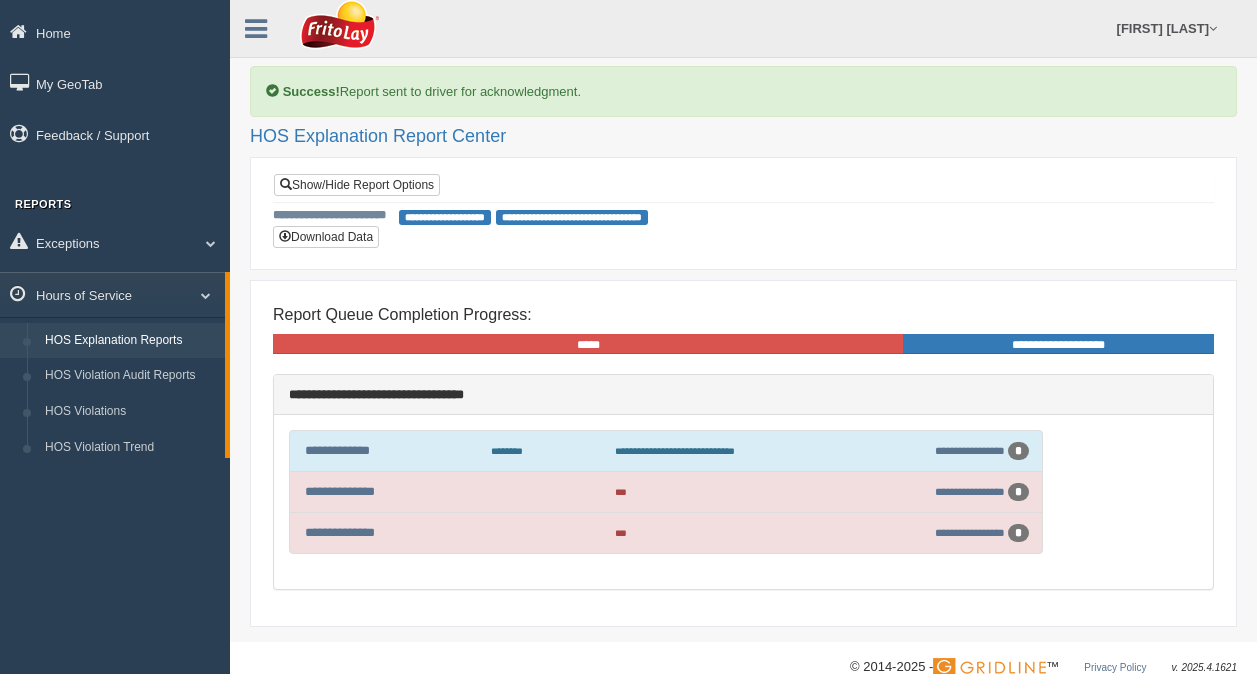 click on "**********" at bounding box center [675, 451] 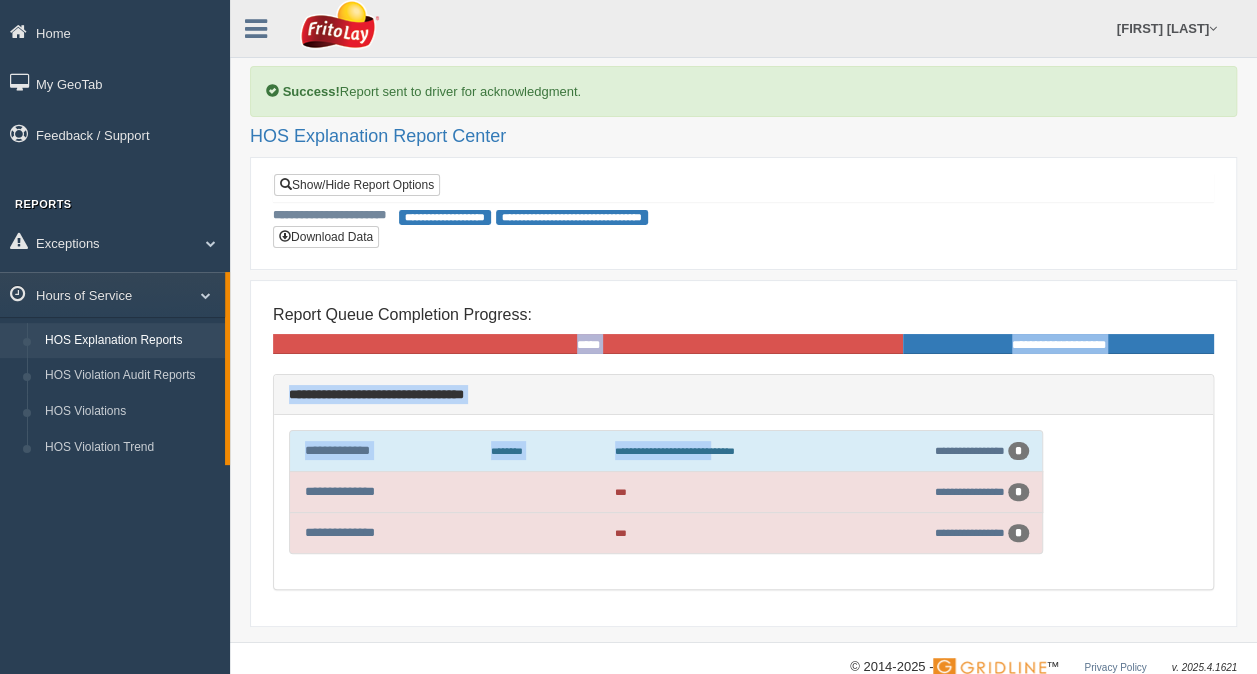 drag, startPoint x: 0, startPoint y: 0, endPoint x: 789, endPoint y: 300, distance: 844.1096 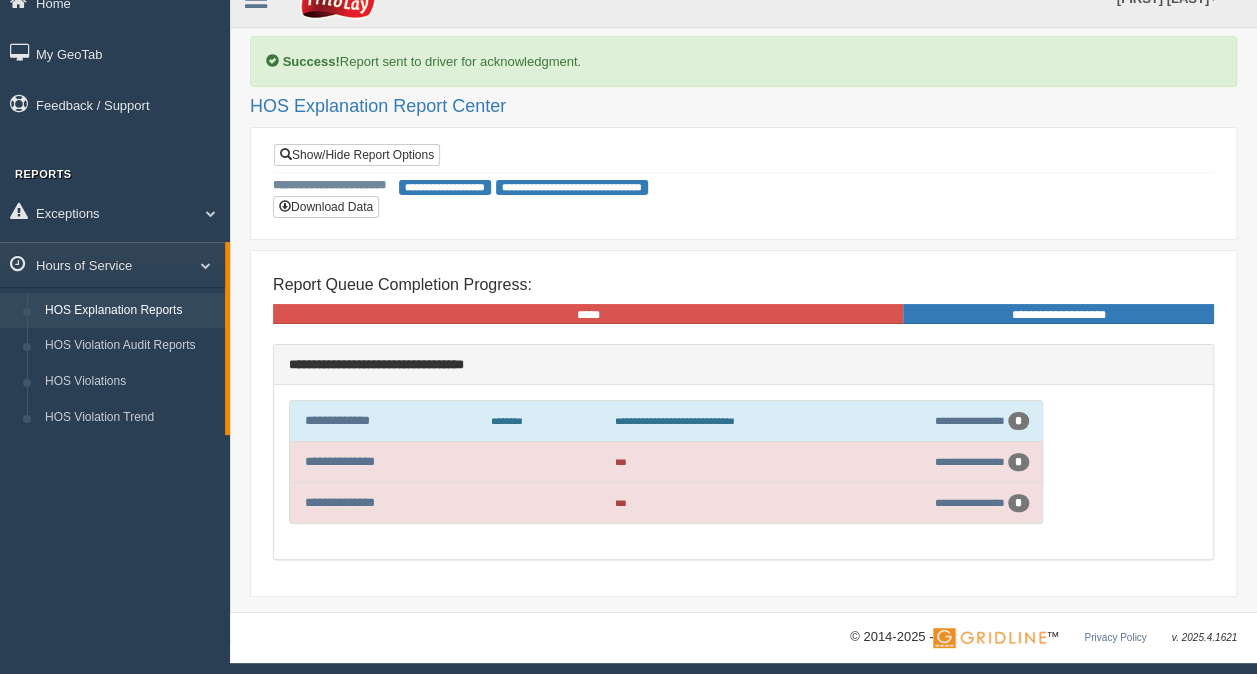 scroll, scrollTop: 0, scrollLeft: 0, axis: both 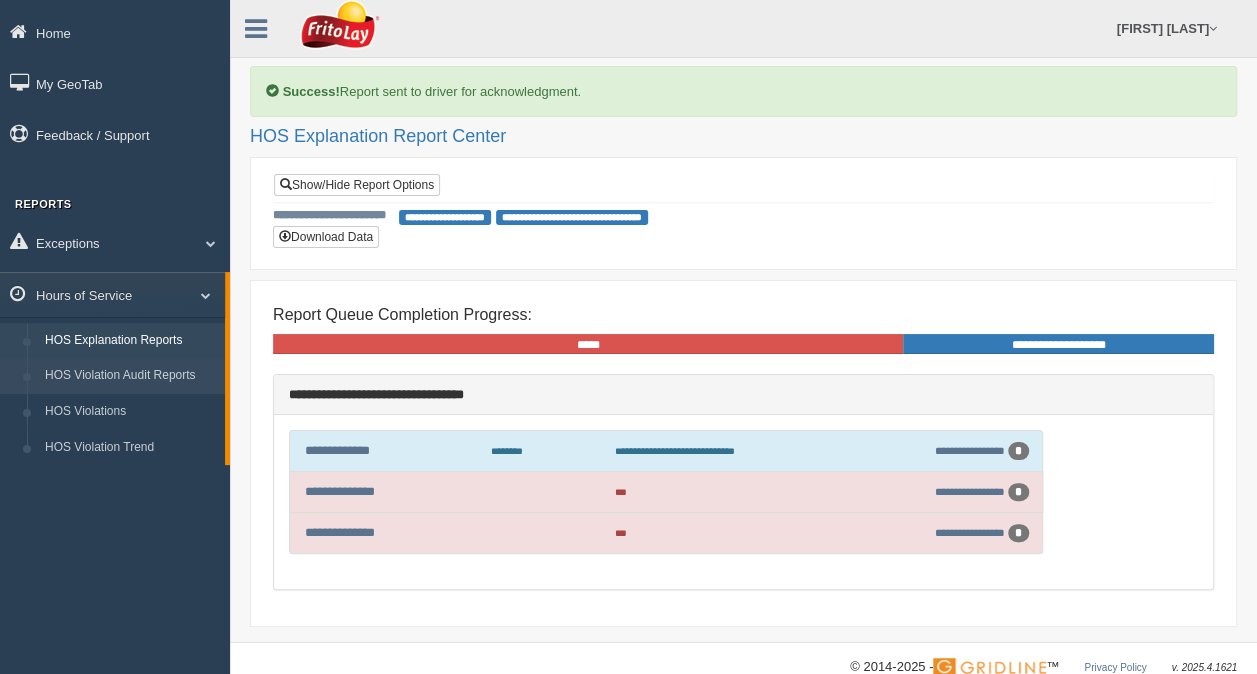 click on "HOS Violation Audit Reports" at bounding box center [130, 376] 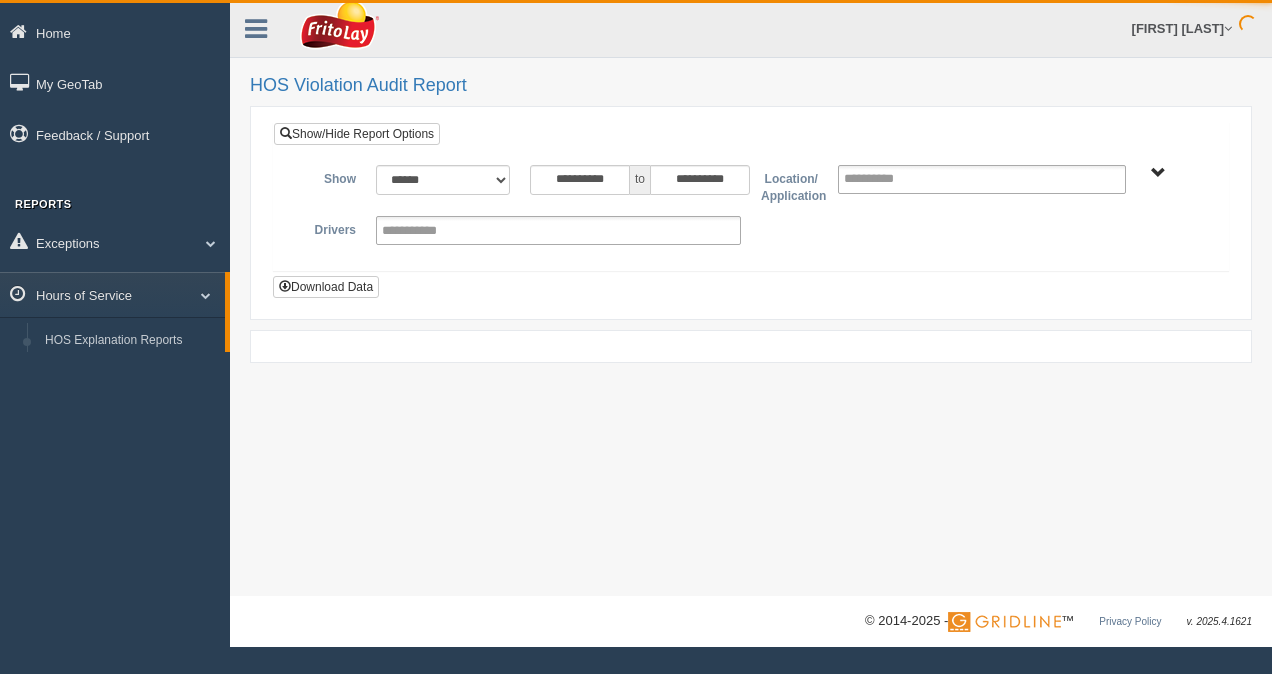 scroll, scrollTop: 0, scrollLeft: 0, axis: both 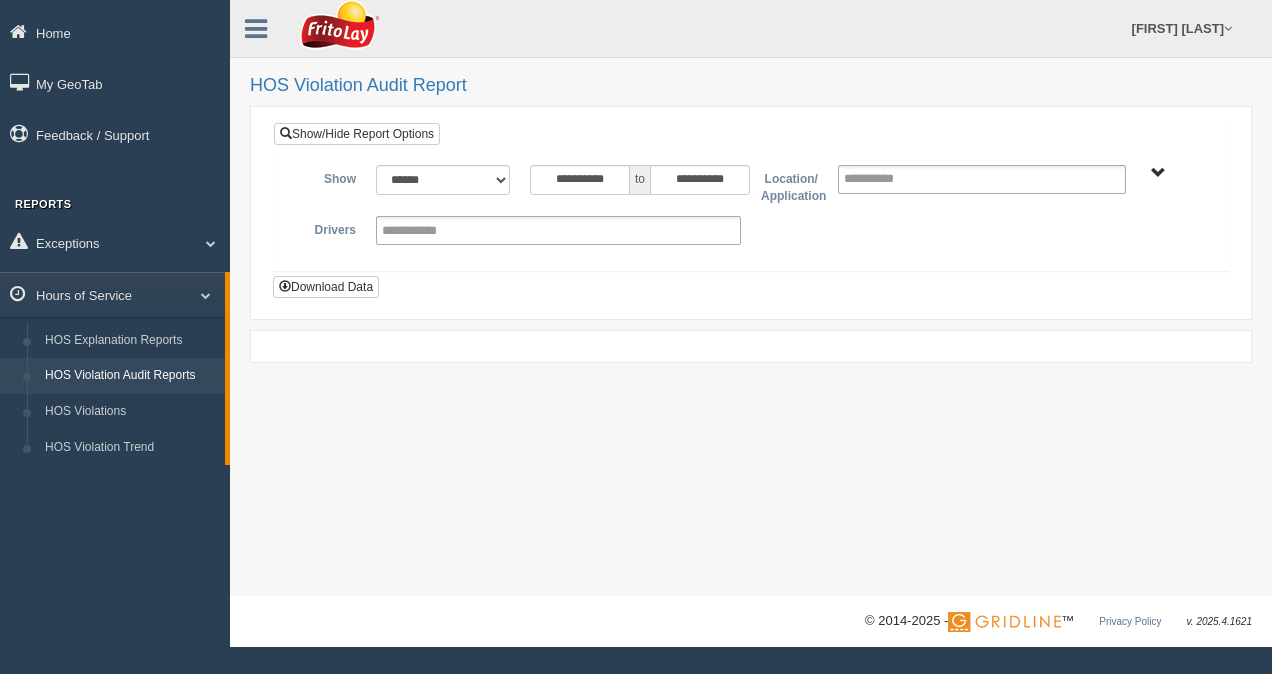 click on "Exceptions
Critical Engine Events
Critical Engine Event Trend
Safety Exceptions
Safety Exception Trend
Hours of Service
HOS Explanation Reports
HOS Violation Audit Reports
HOS Violations
HOS Violation Trend" at bounding box center [115, 342] 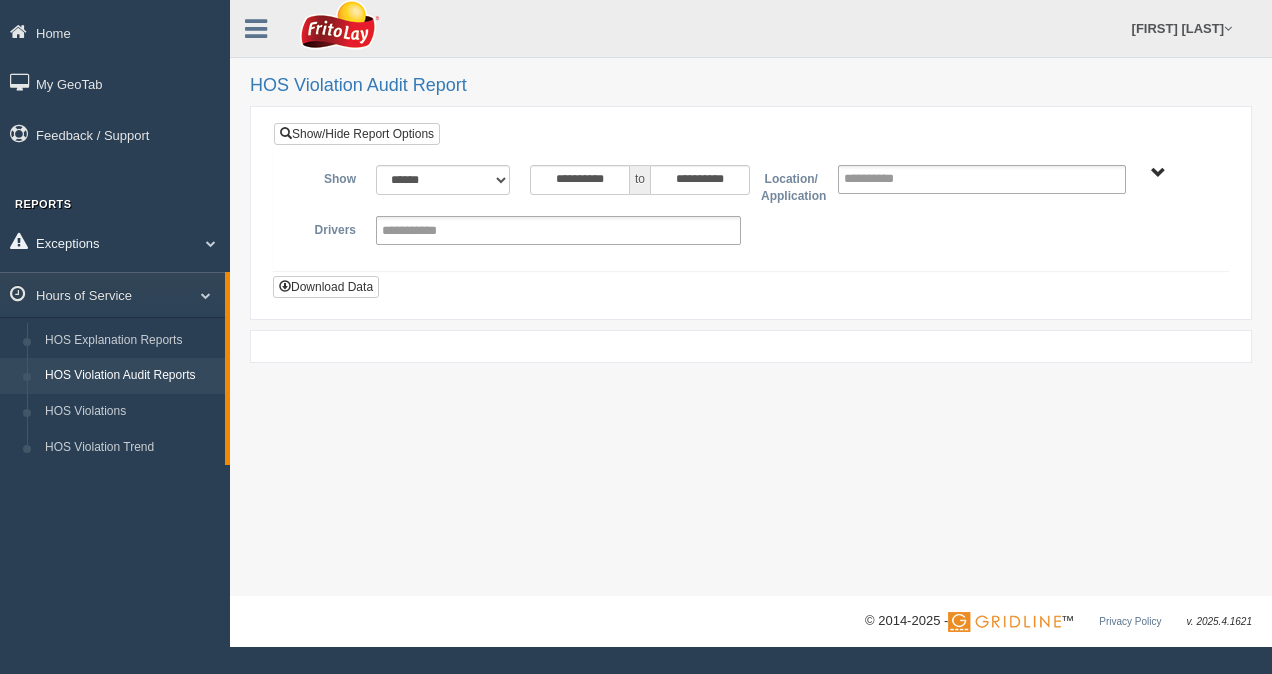click on "Exceptions" at bounding box center (115, 242) 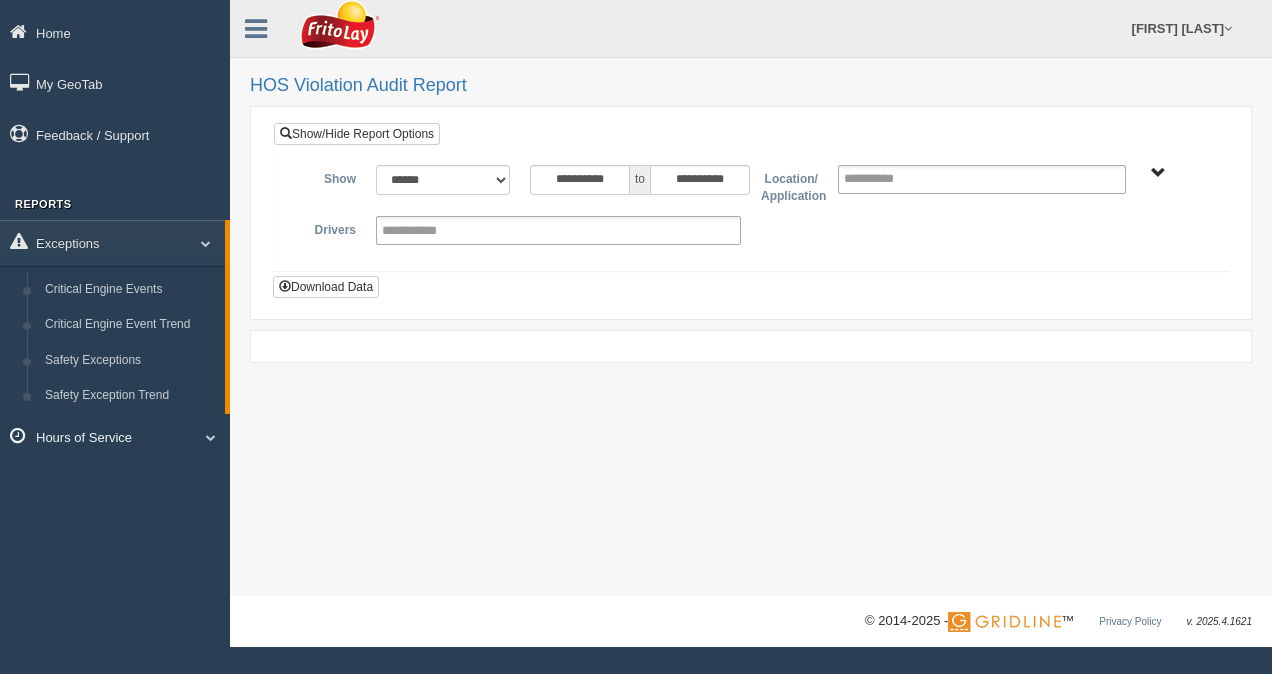 click on "Hours of Service" at bounding box center [112, 242] 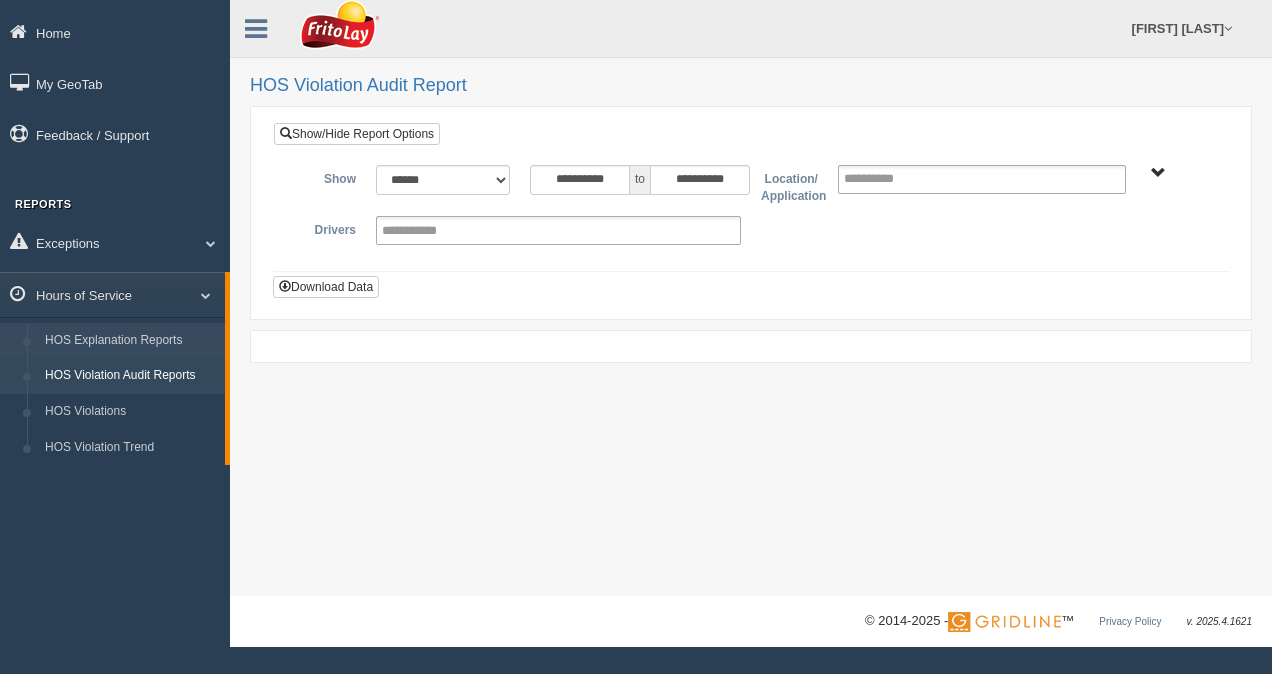 click on "HOS Explanation Reports" at bounding box center (130, 341) 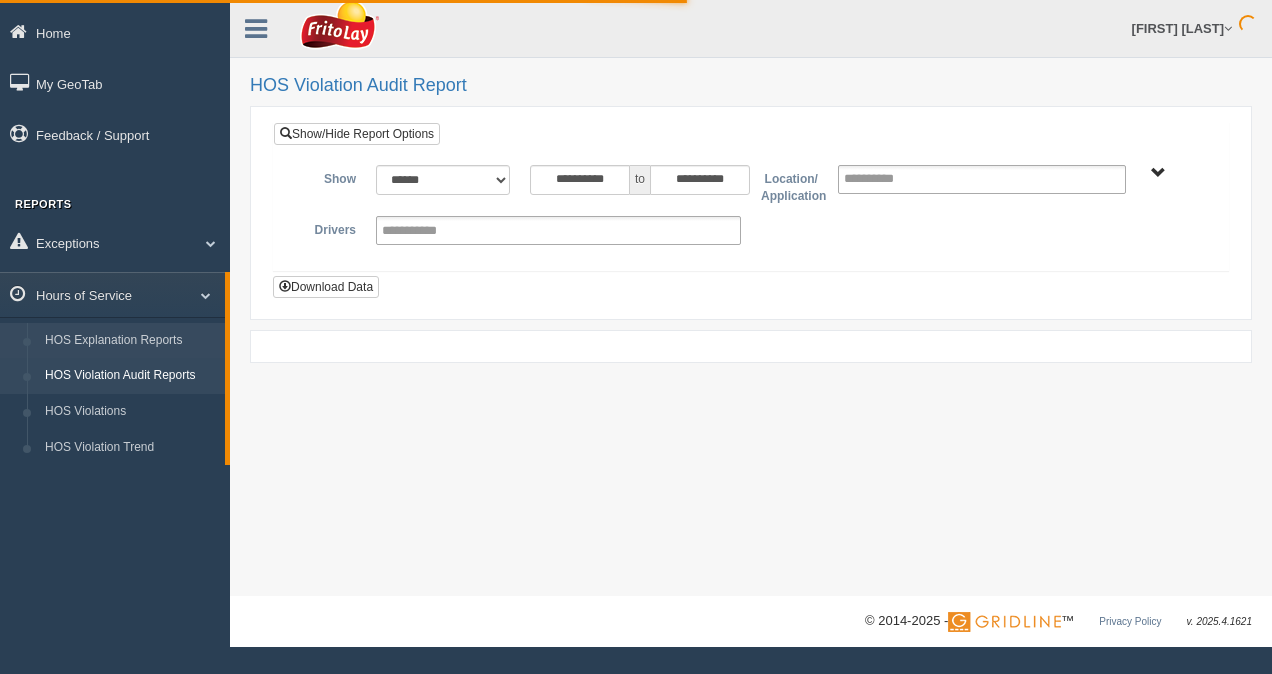 drag, startPoint x: 142, startPoint y: 347, endPoint x: 83, endPoint y: 328, distance: 61.983868 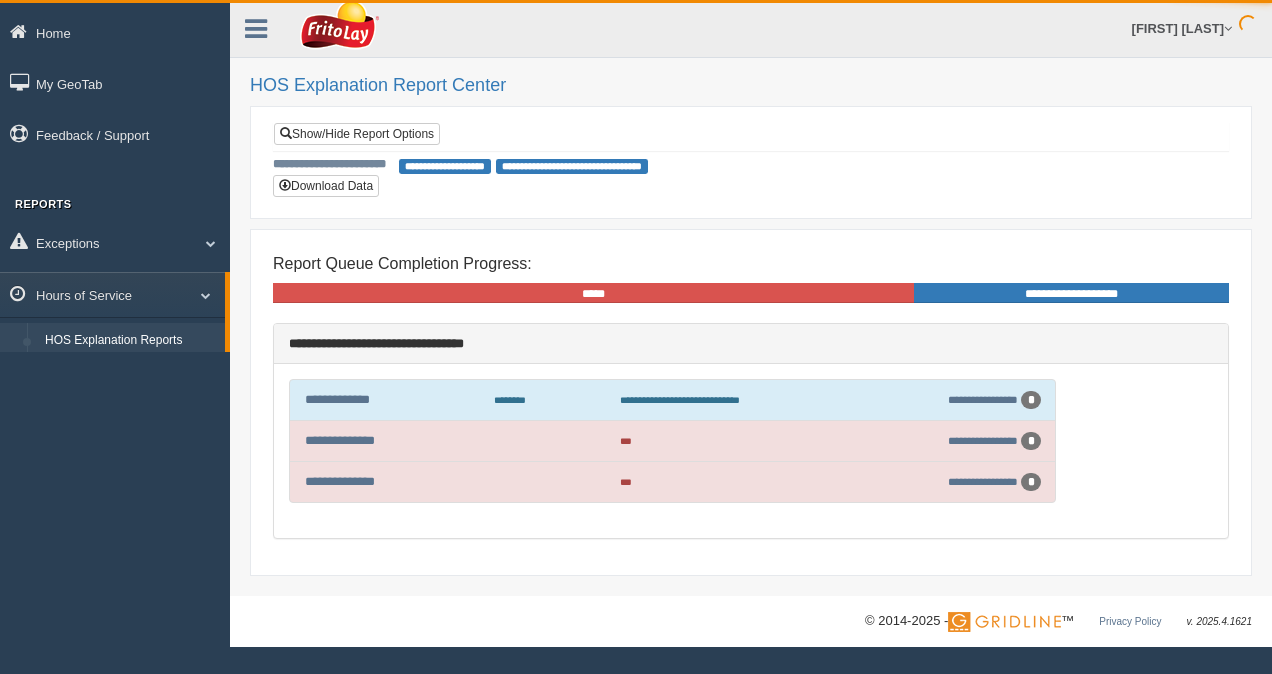 scroll, scrollTop: 0, scrollLeft: 0, axis: both 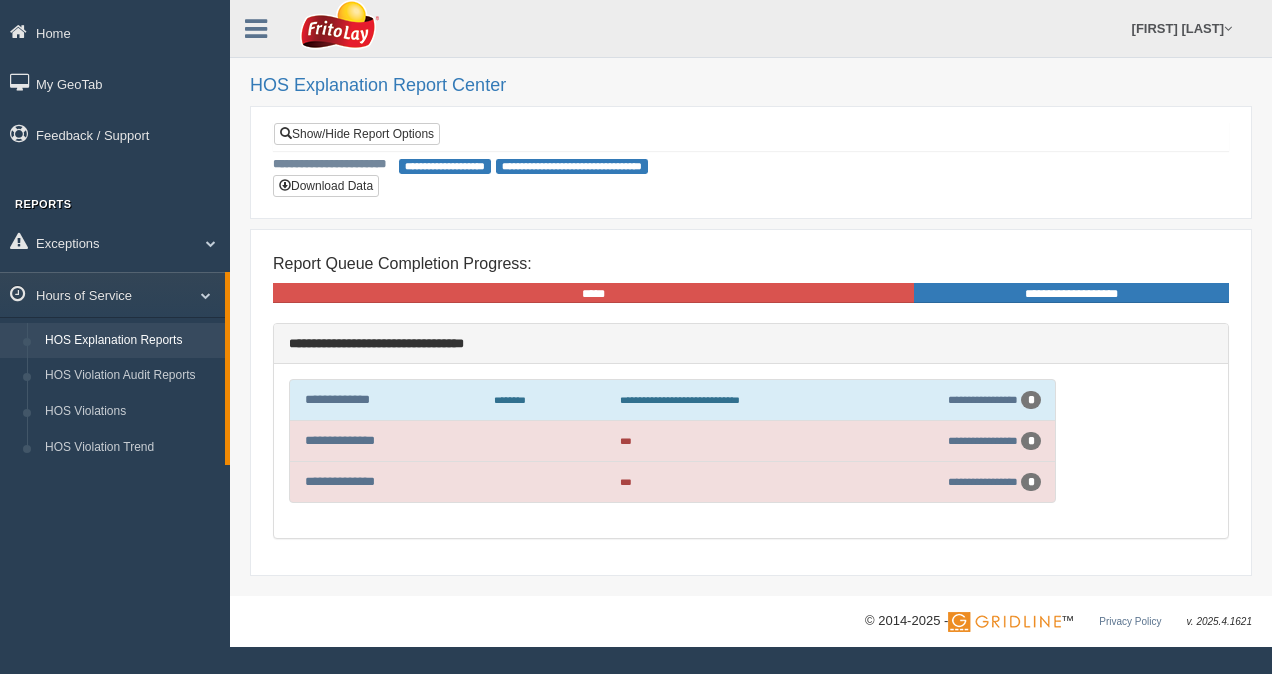 drag, startPoint x: 0, startPoint y: 0, endPoint x: 104, endPoint y: 333, distance: 348.86243 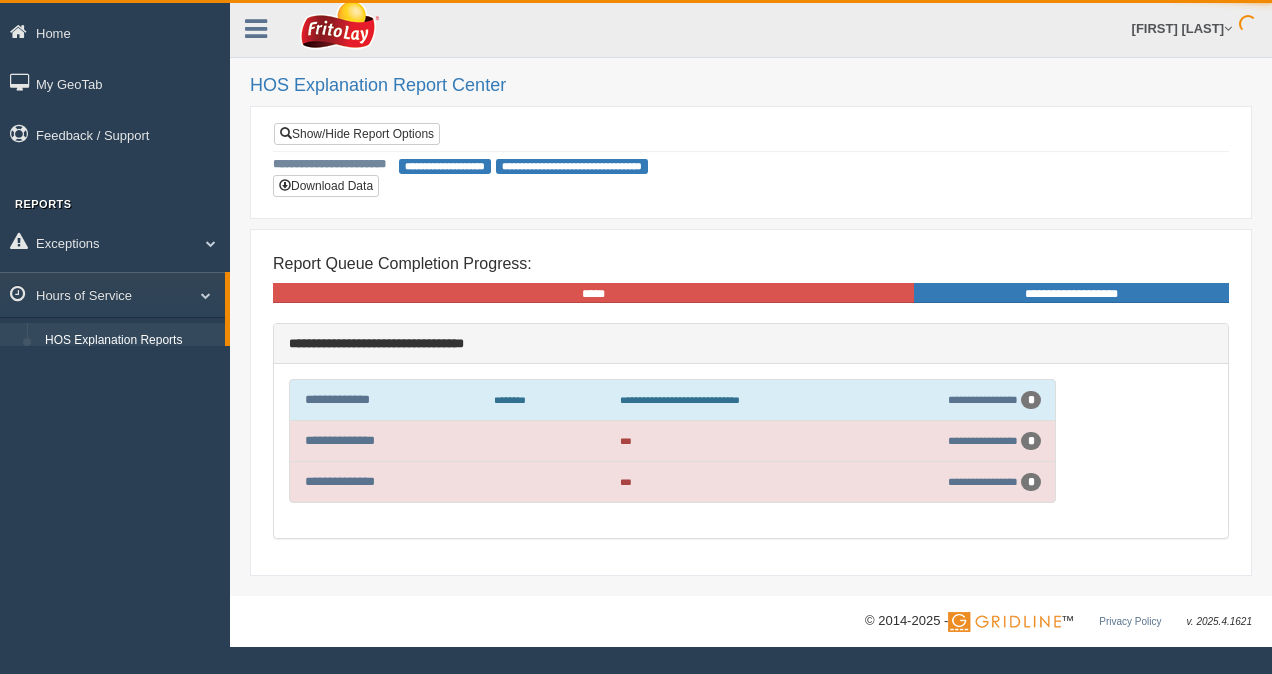 scroll, scrollTop: 0, scrollLeft: 0, axis: both 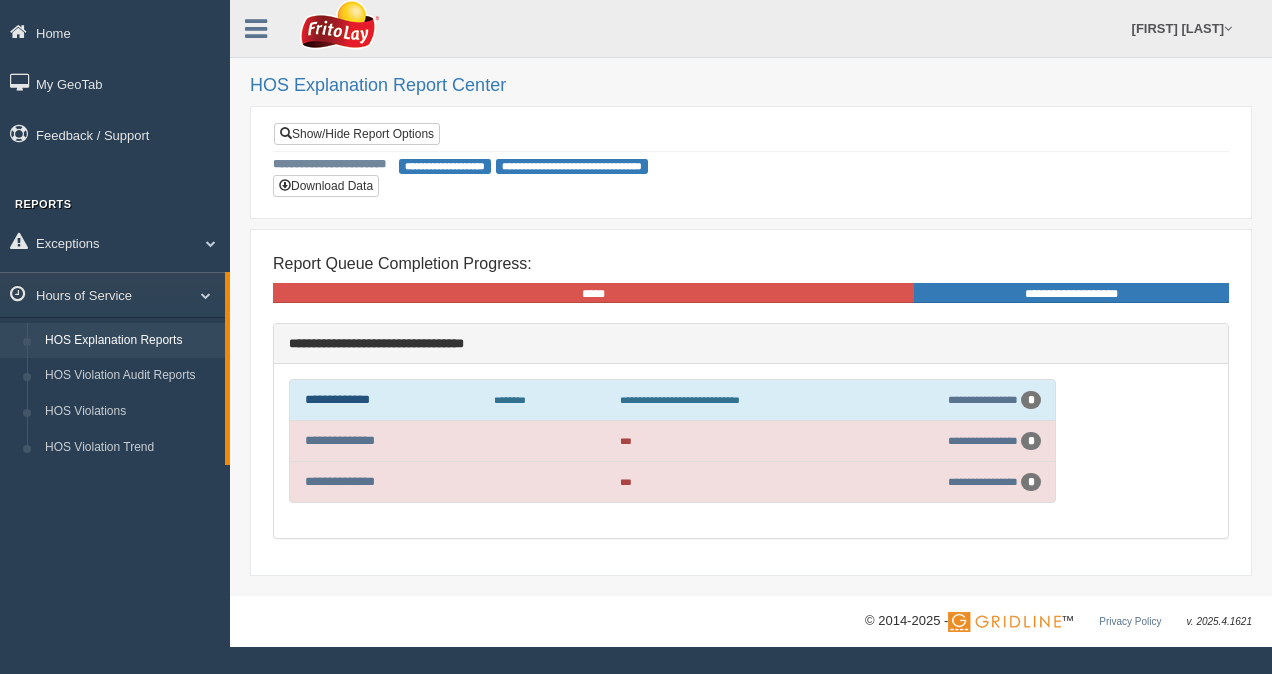 click on "**********" at bounding box center [337, 399] 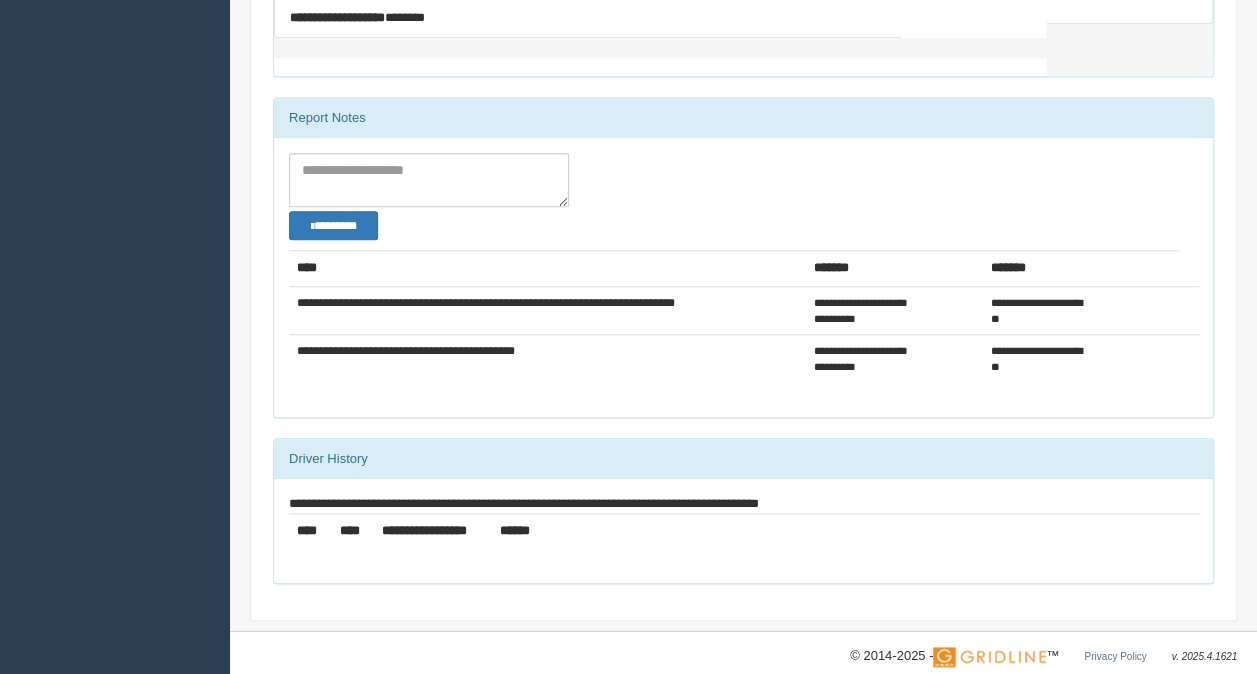scroll, scrollTop: 398, scrollLeft: 0, axis: vertical 